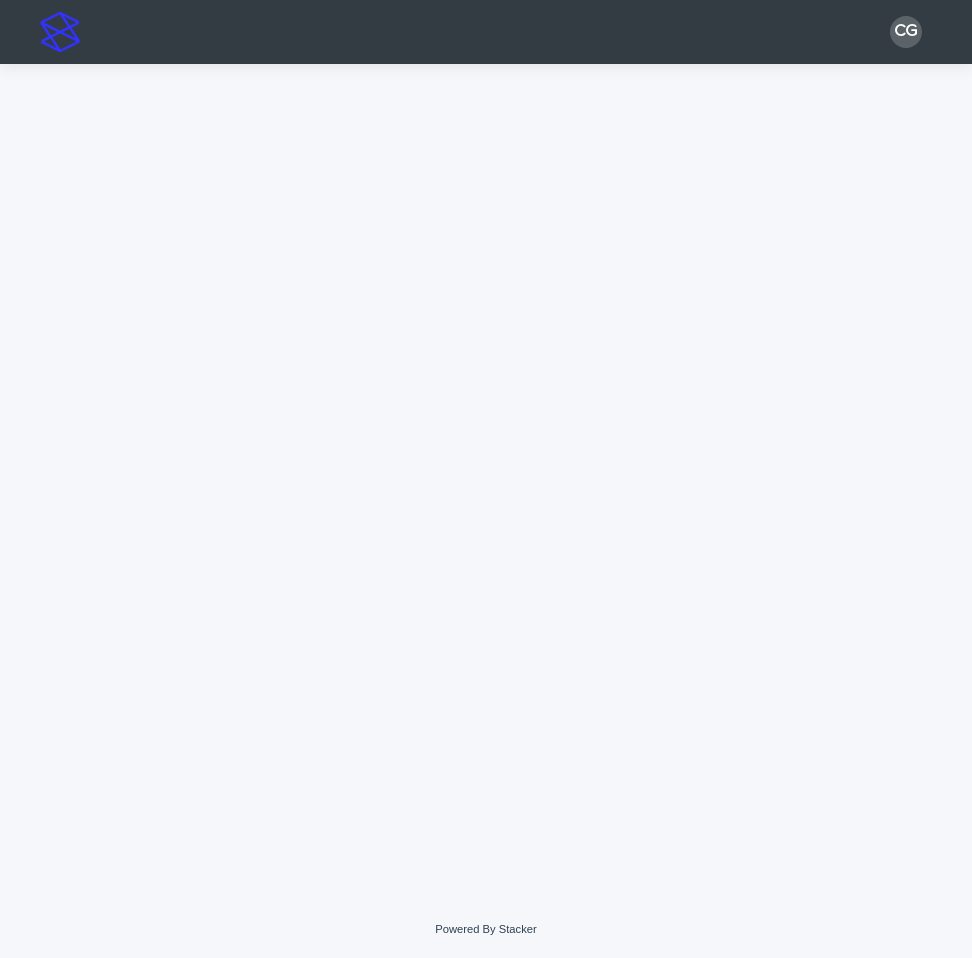 scroll, scrollTop: 0, scrollLeft: 0, axis: both 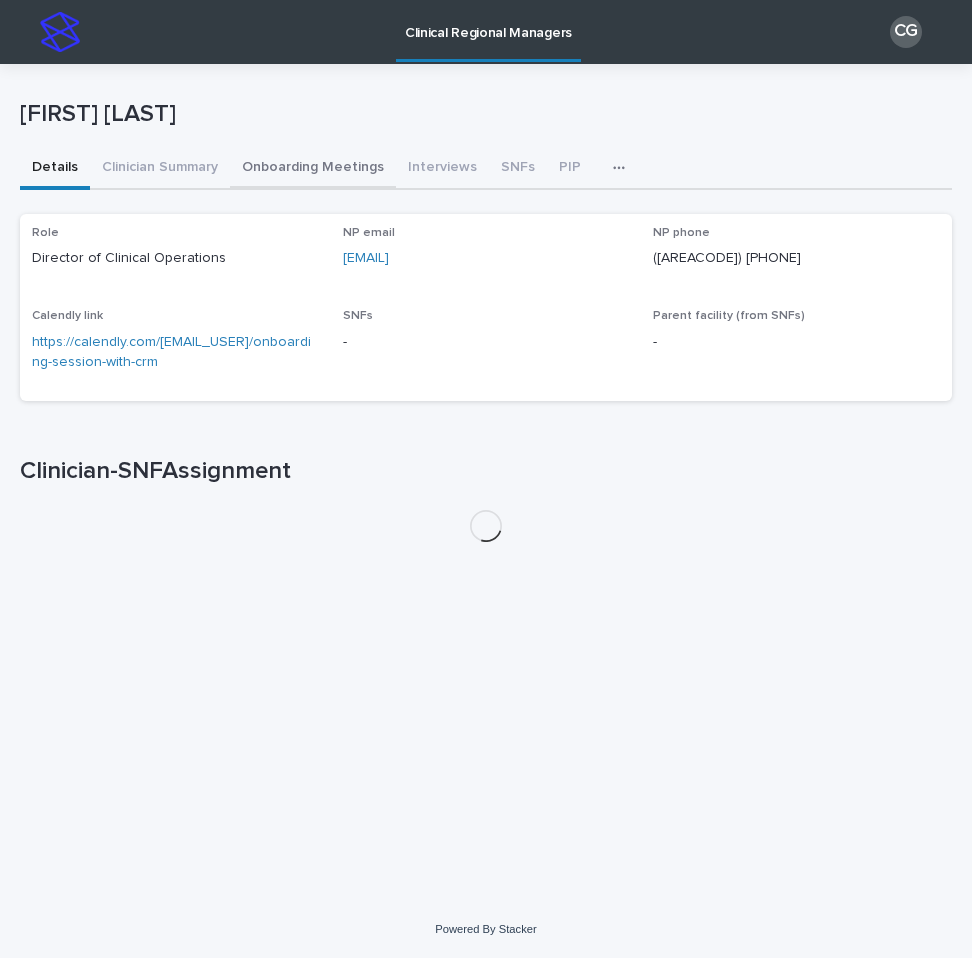click on "Onboarding Meetings" at bounding box center [313, 169] 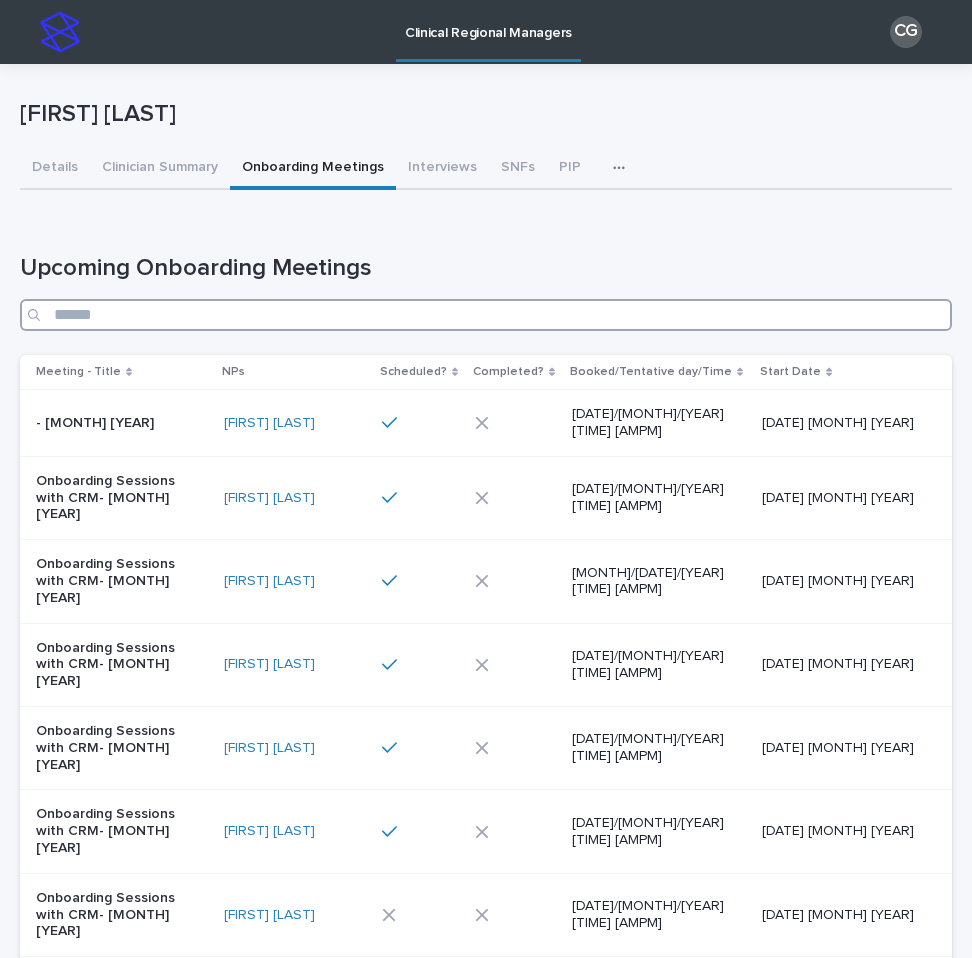 click at bounding box center (486, 315) 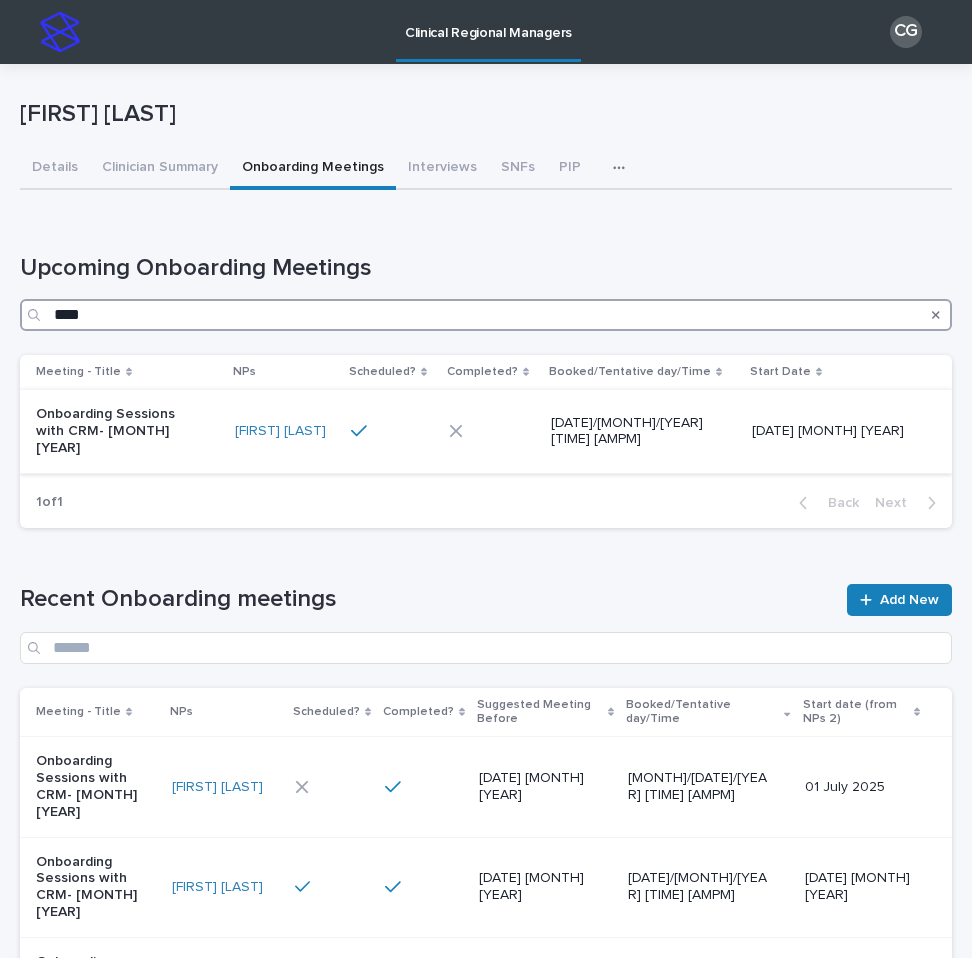 type on "****" 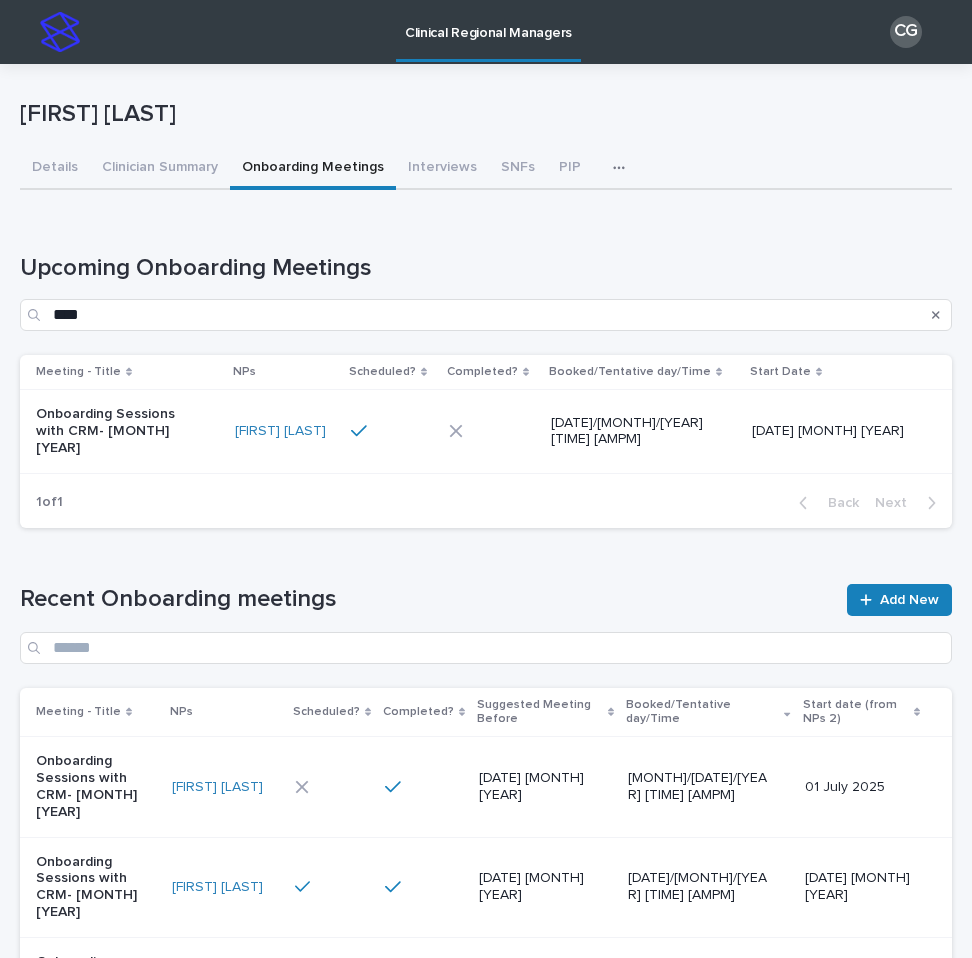 click on "Onboarding Sessions with CRM- [MONTH] [YEAR]" at bounding box center (127, 431) 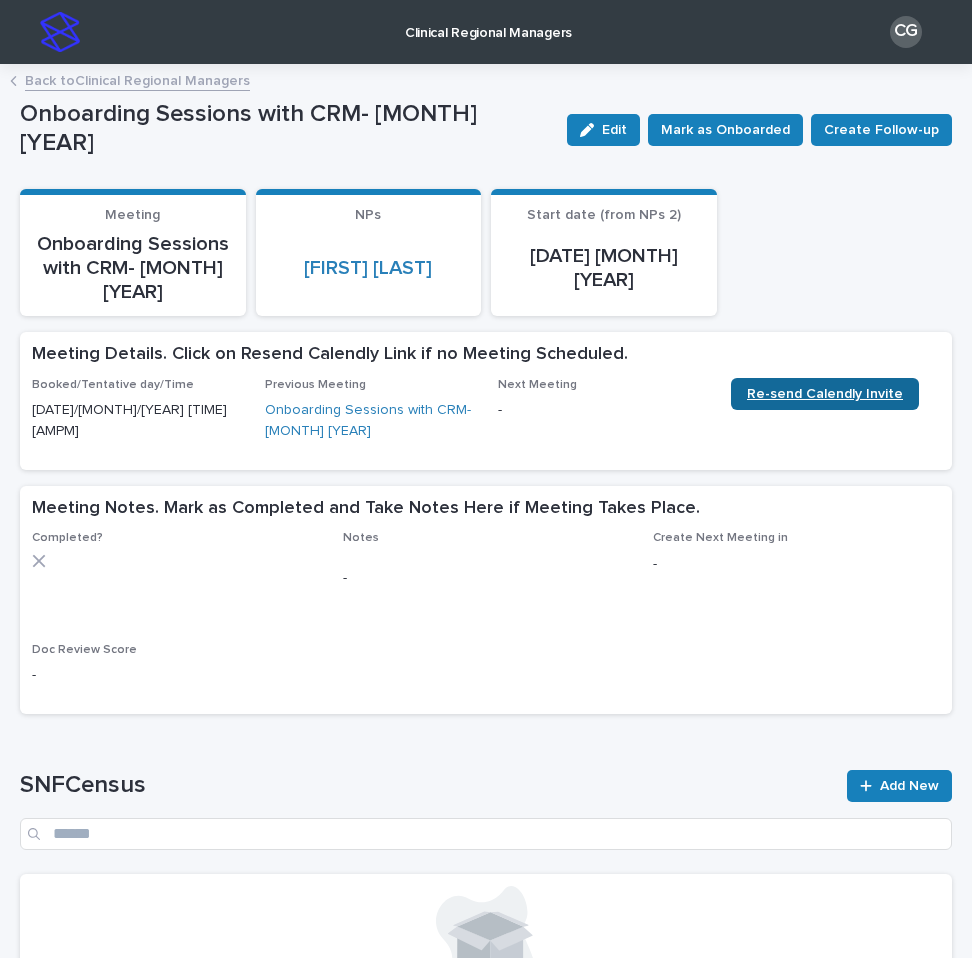 click on "Re-send Calendly Invite" at bounding box center [825, 394] 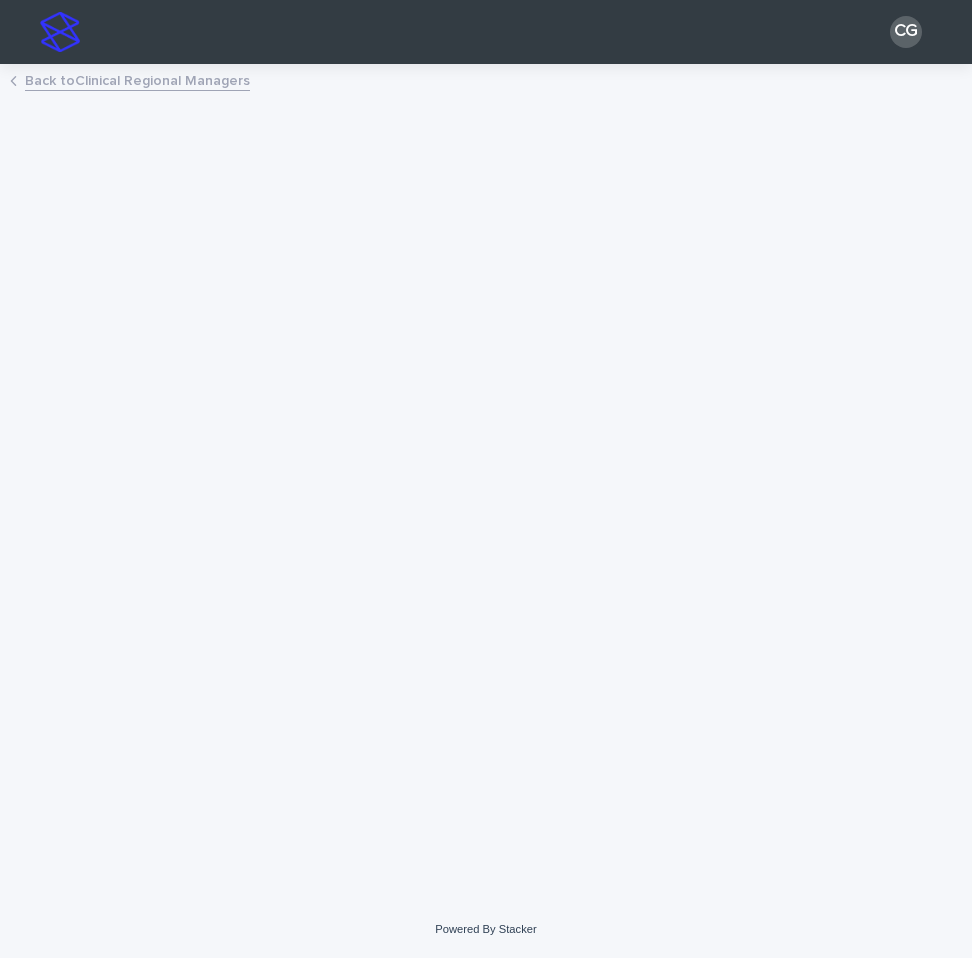 scroll, scrollTop: 0, scrollLeft: 0, axis: both 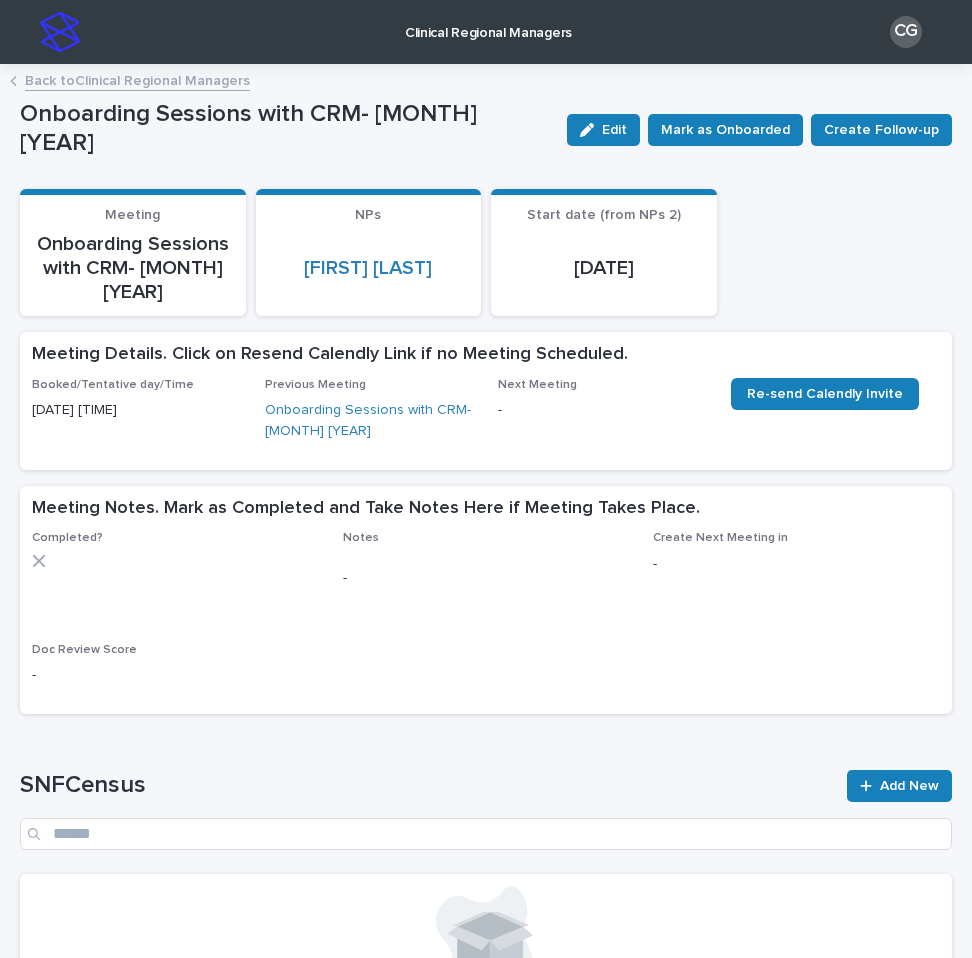 click on "Back to  Clinical Regional Managers" at bounding box center (137, 79) 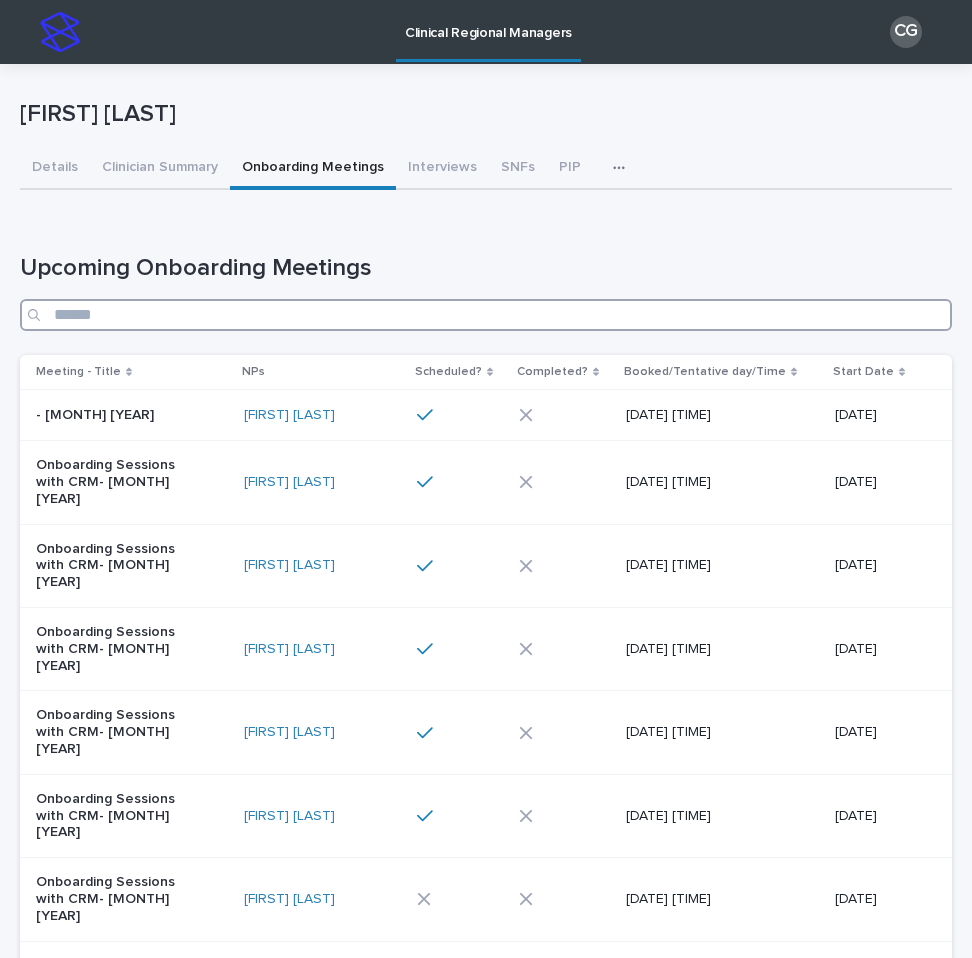 click at bounding box center [486, 315] 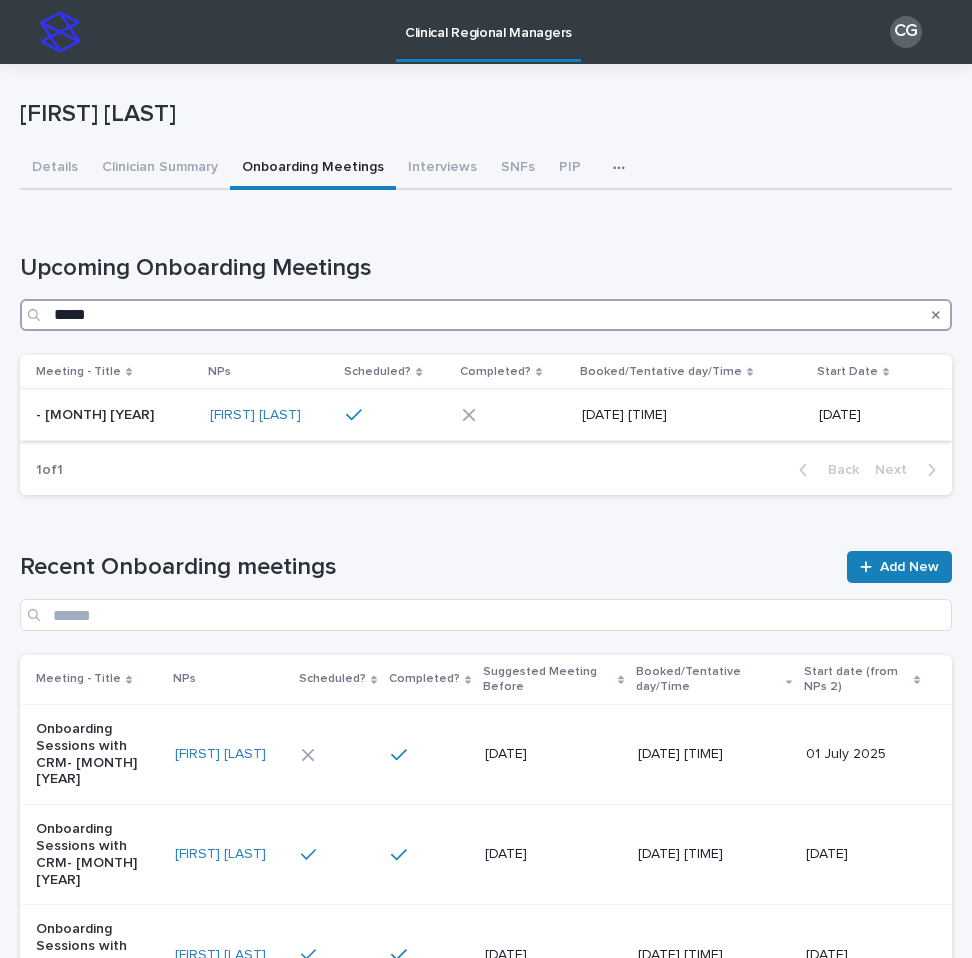 type on "*****" 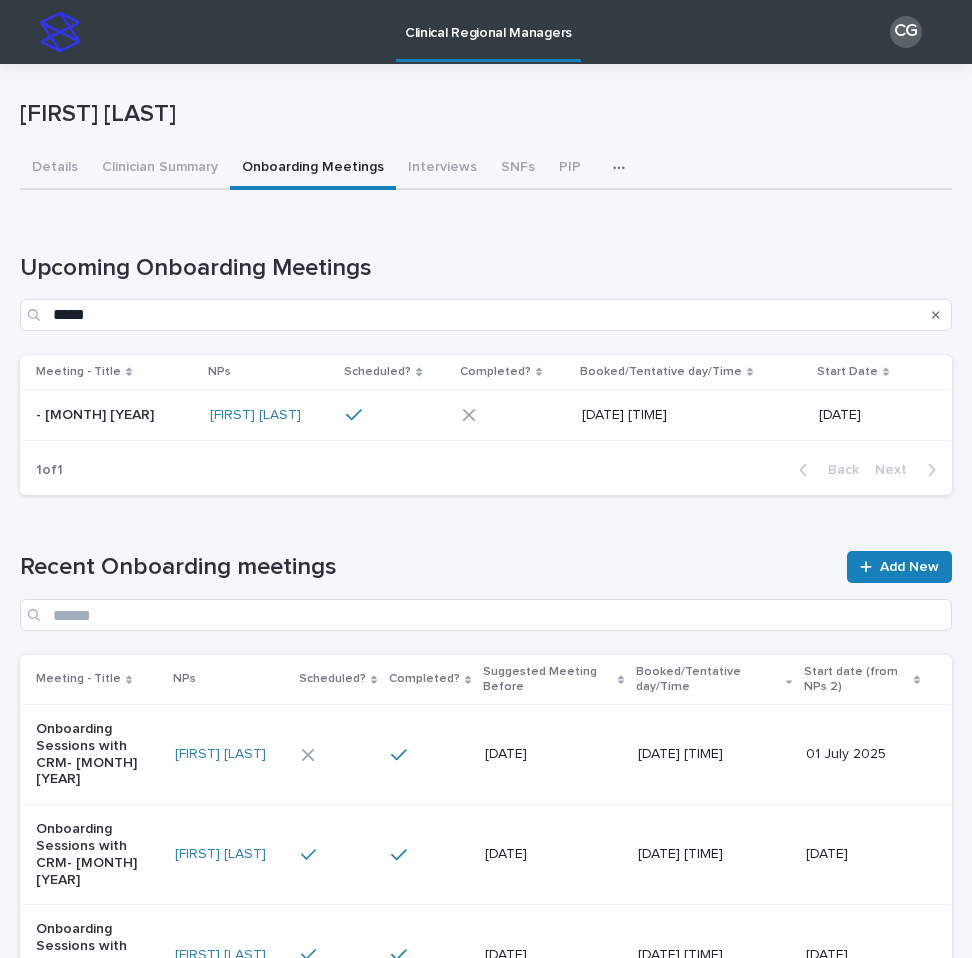 click on "[FIRST] [LAST]" at bounding box center [270, 415] 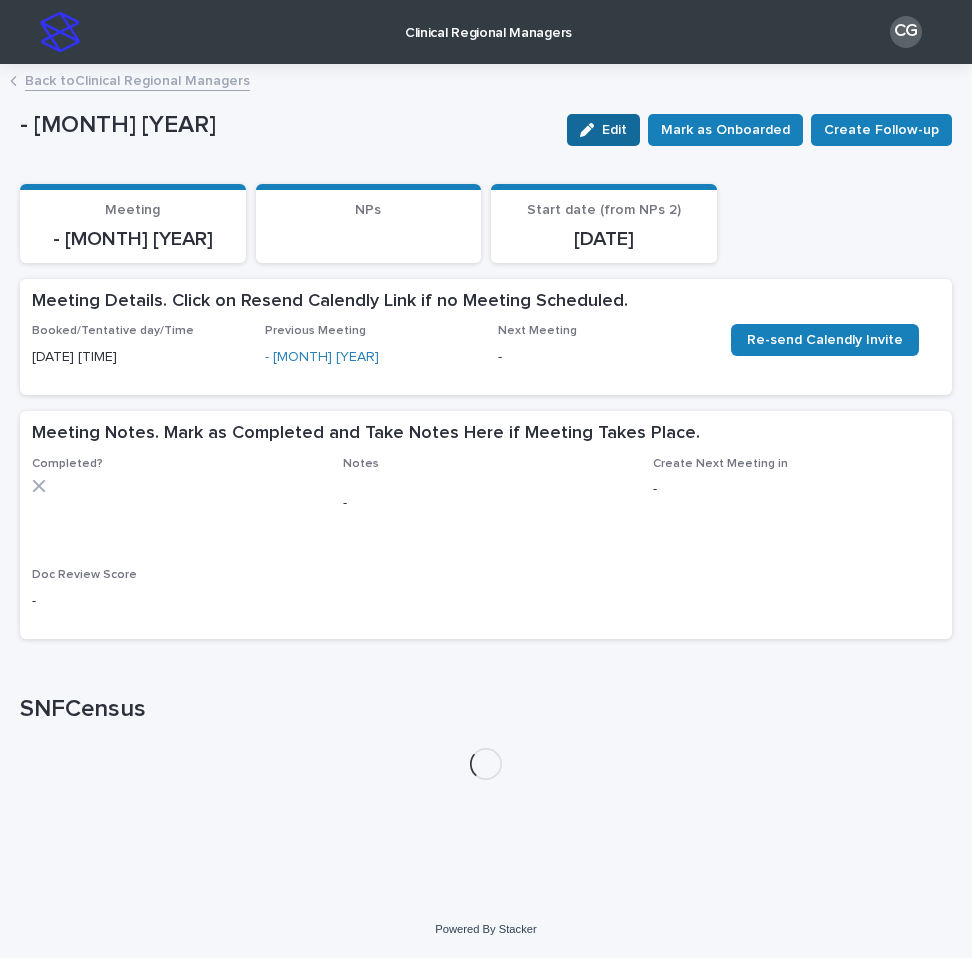 click on "Edit" at bounding box center (614, 130) 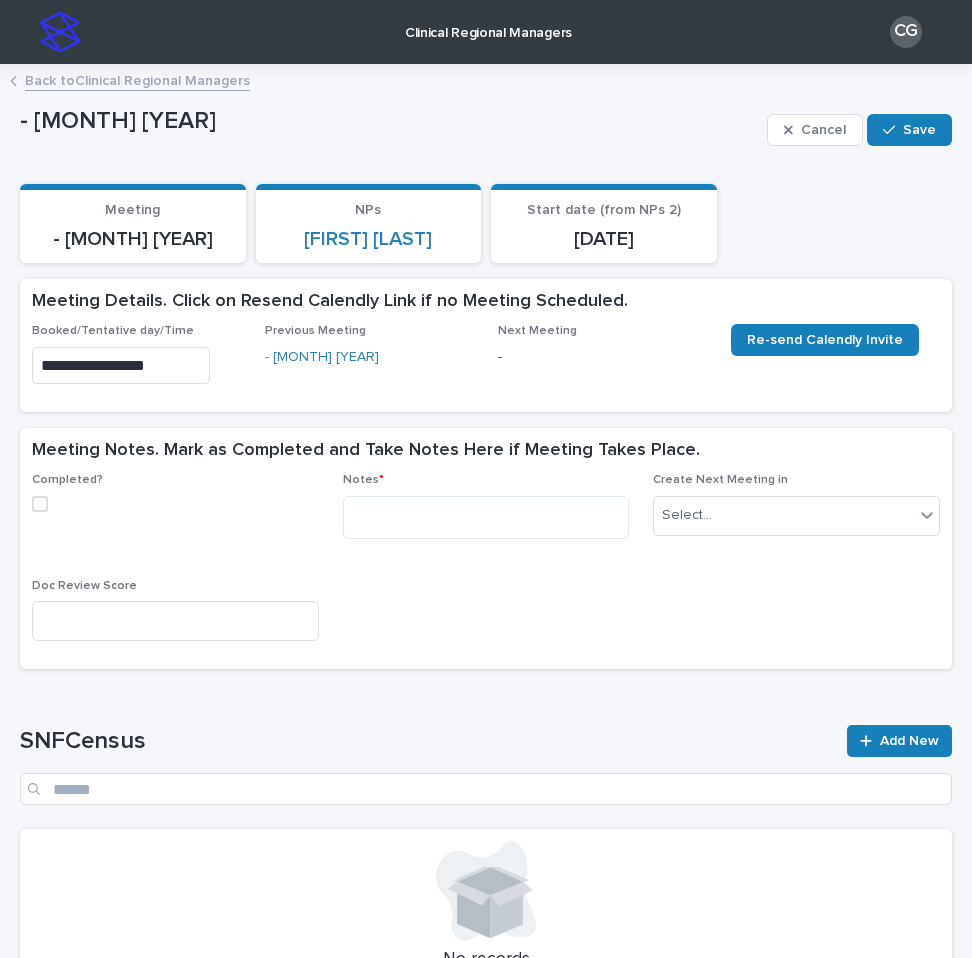 click at bounding box center (40, 504) 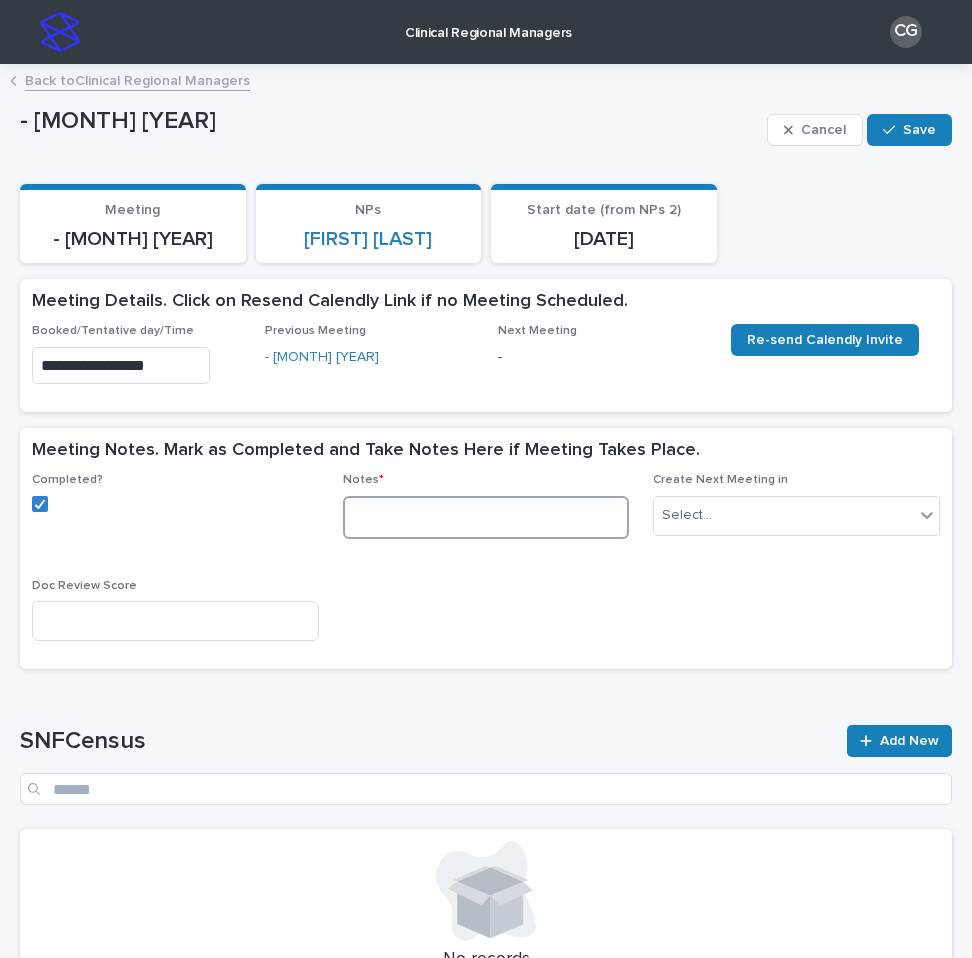 click at bounding box center (486, 517) 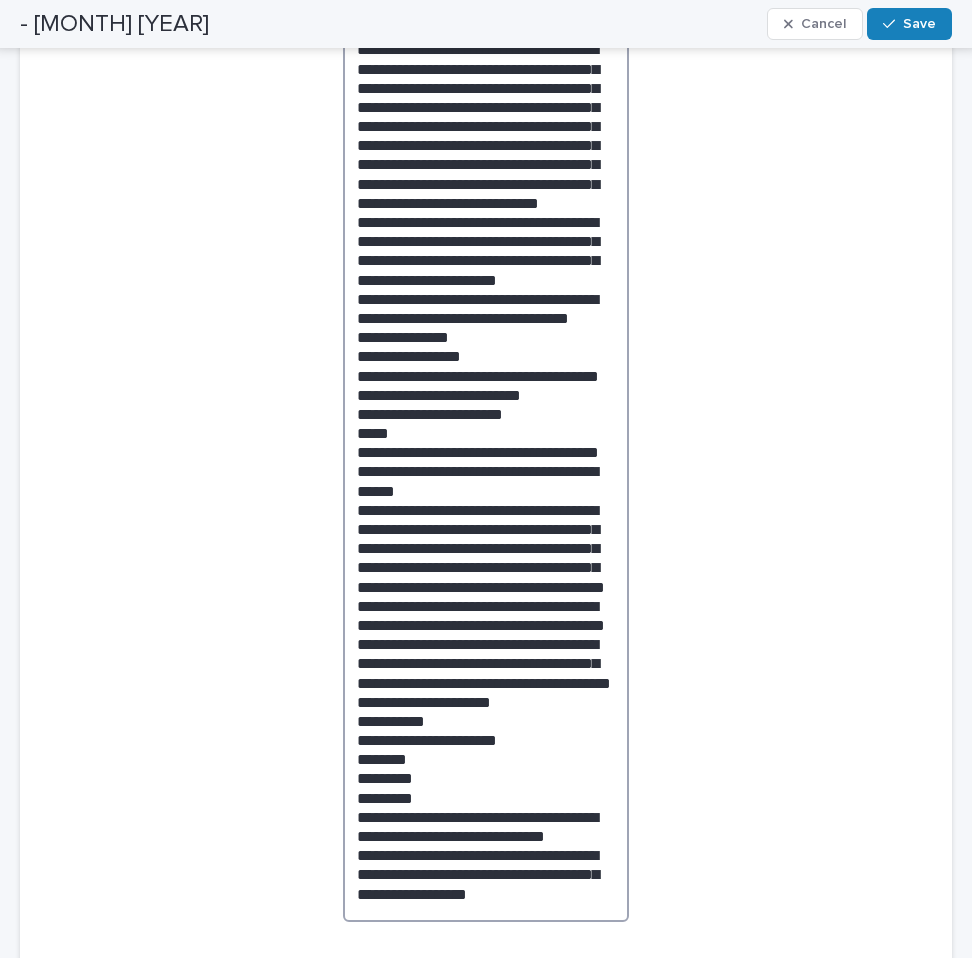 scroll, scrollTop: 1458, scrollLeft: 0, axis: vertical 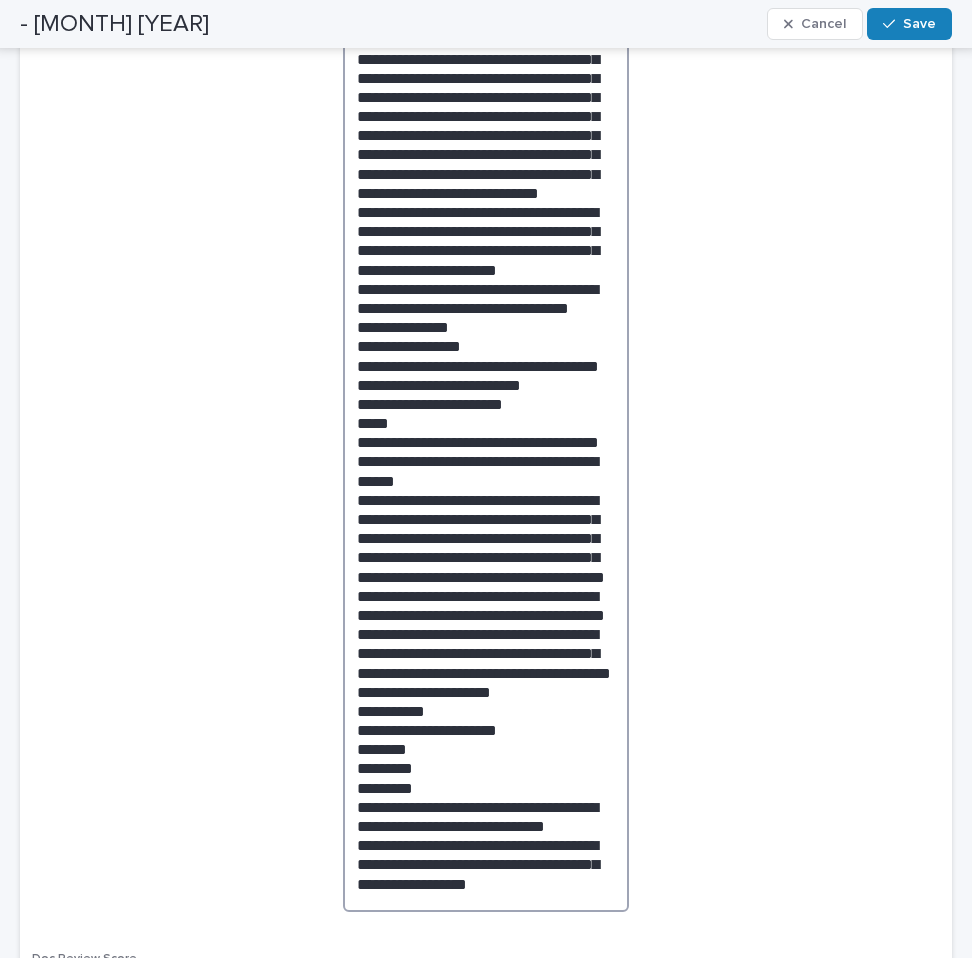 drag, startPoint x: 509, startPoint y: 891, endPoint x: 340, endPoint y: 758, distance: 215.05814 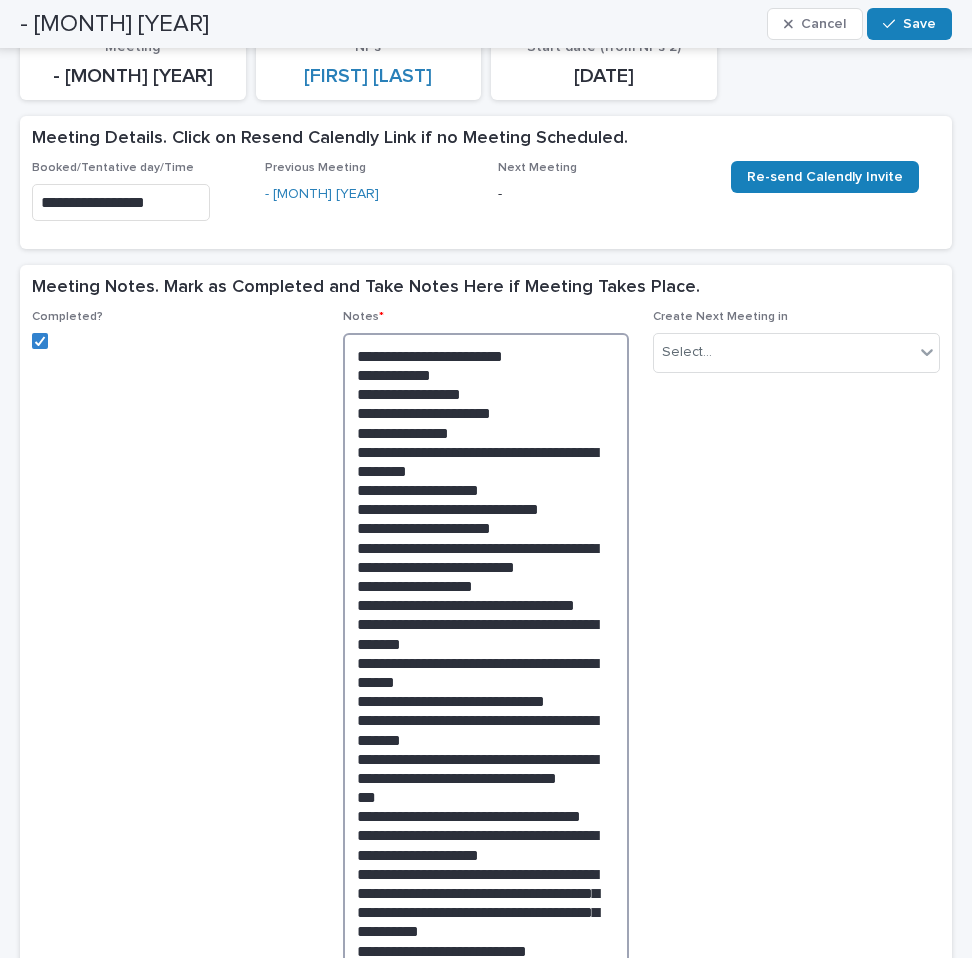 scroll, scrollTop: 111, scrollLeft: 0, axis: vertical 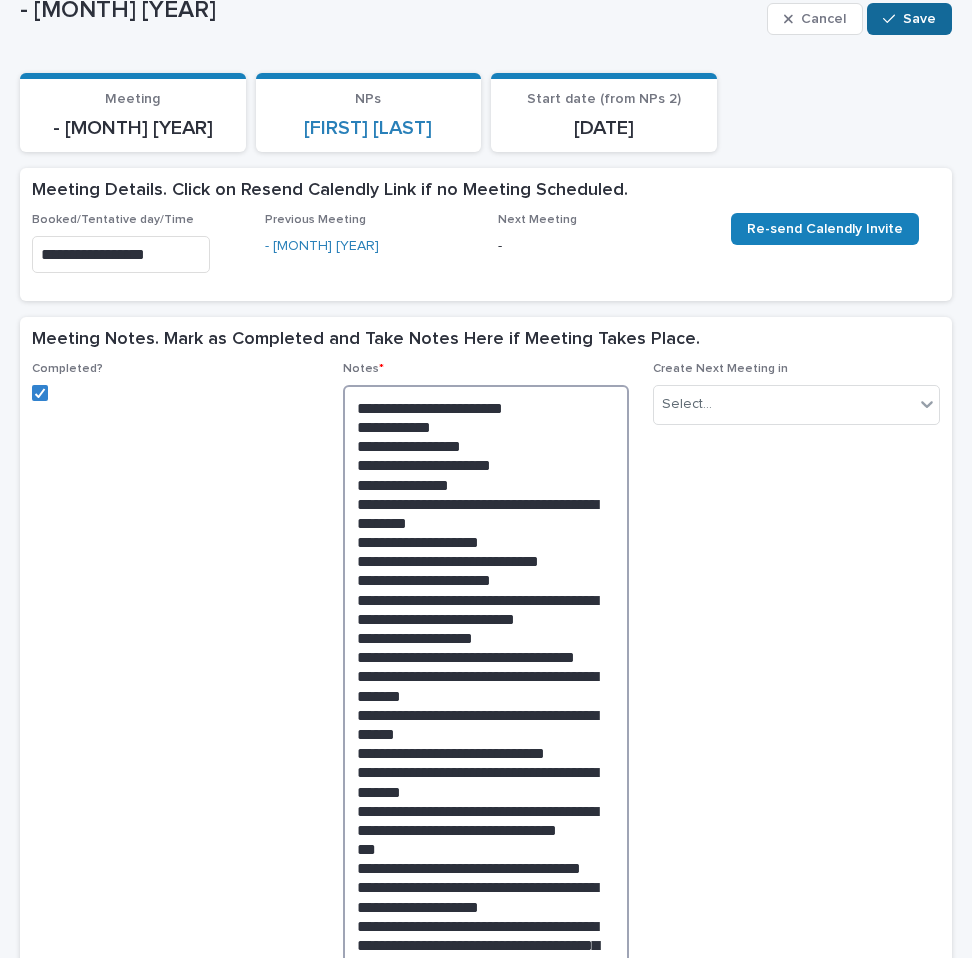 type on "**********" 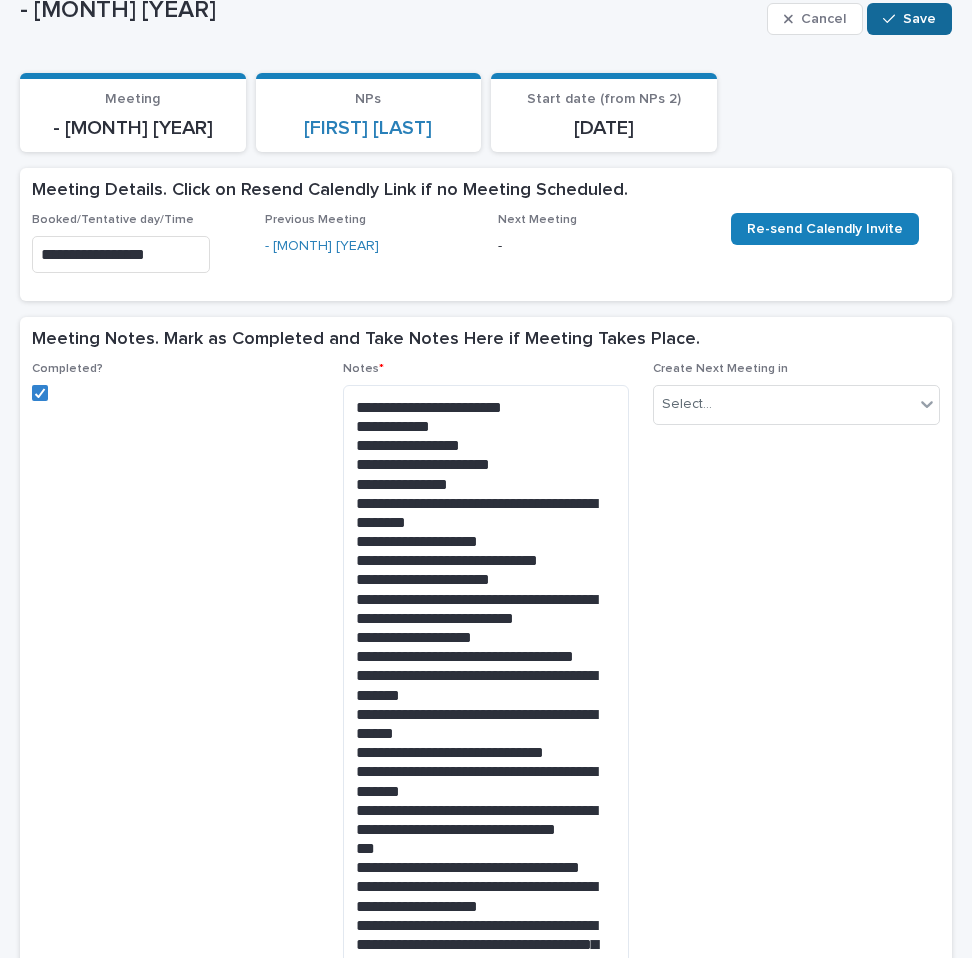 click on "Save" at bounding box center [919, 19] 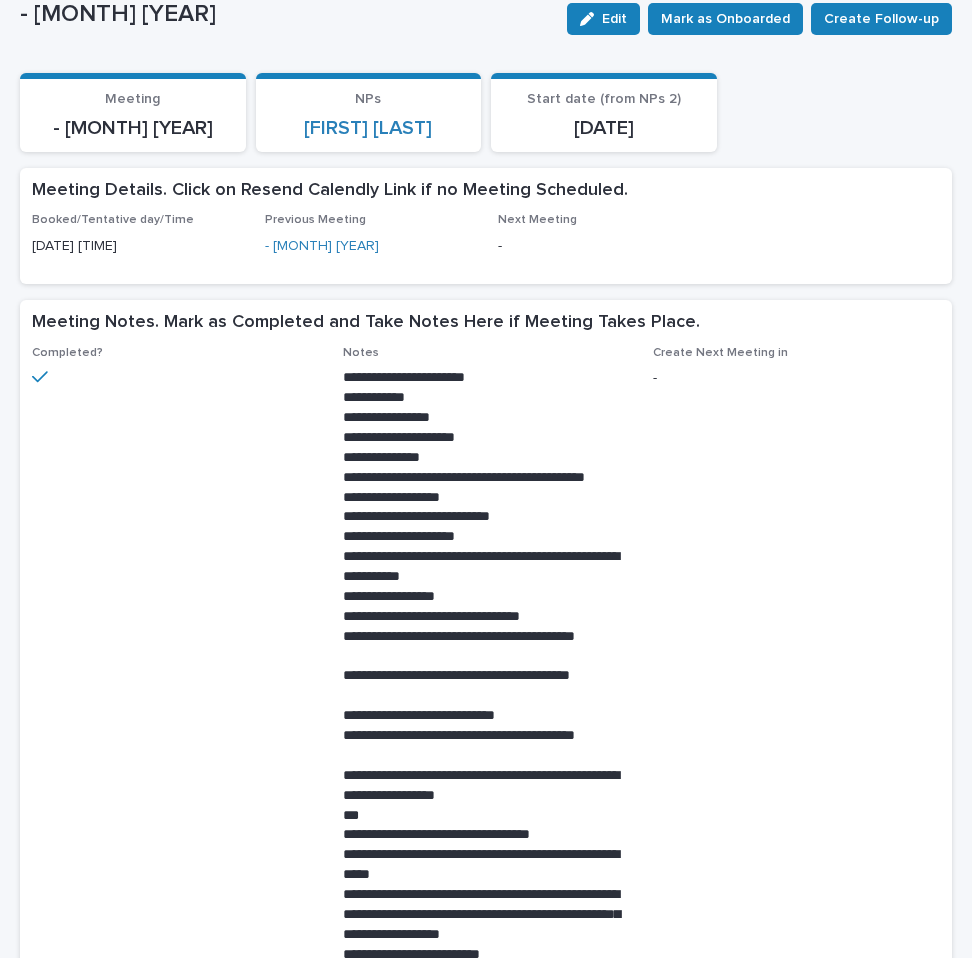 scroll, scrollTop: 0, scrollLeft: 0, axis: both 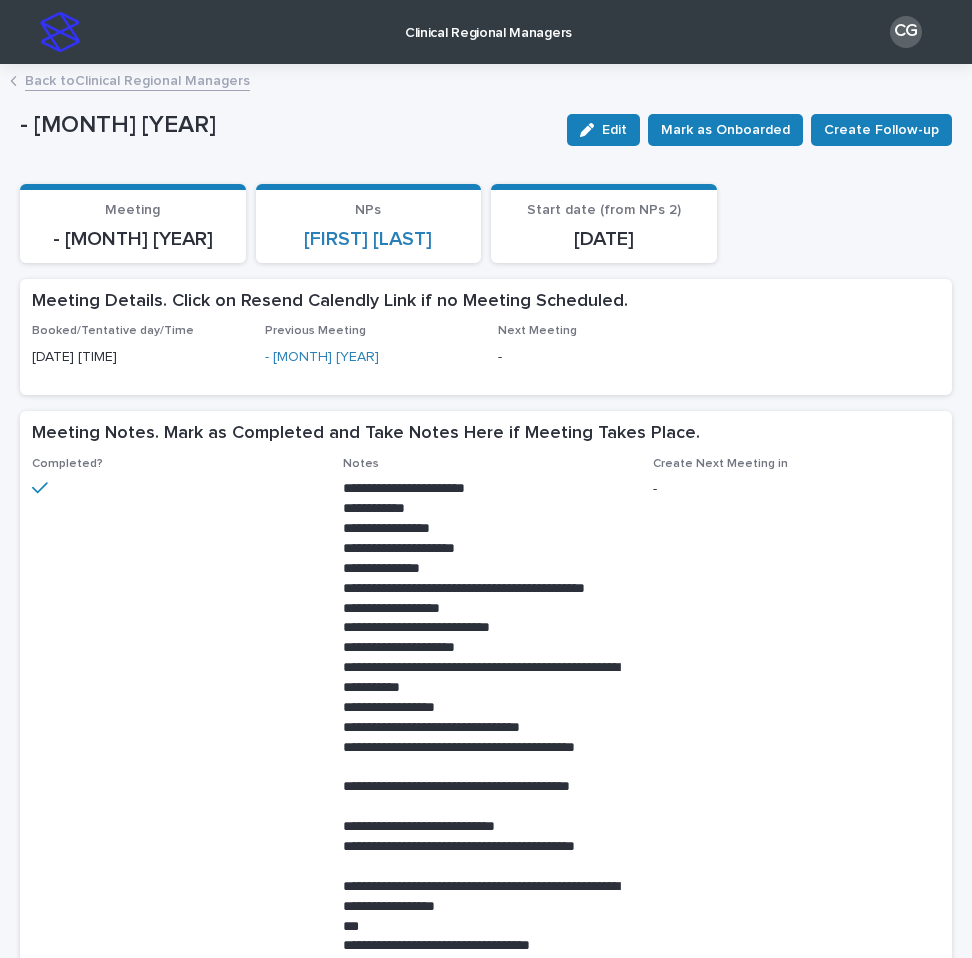 click at bounding box center [60, 32] 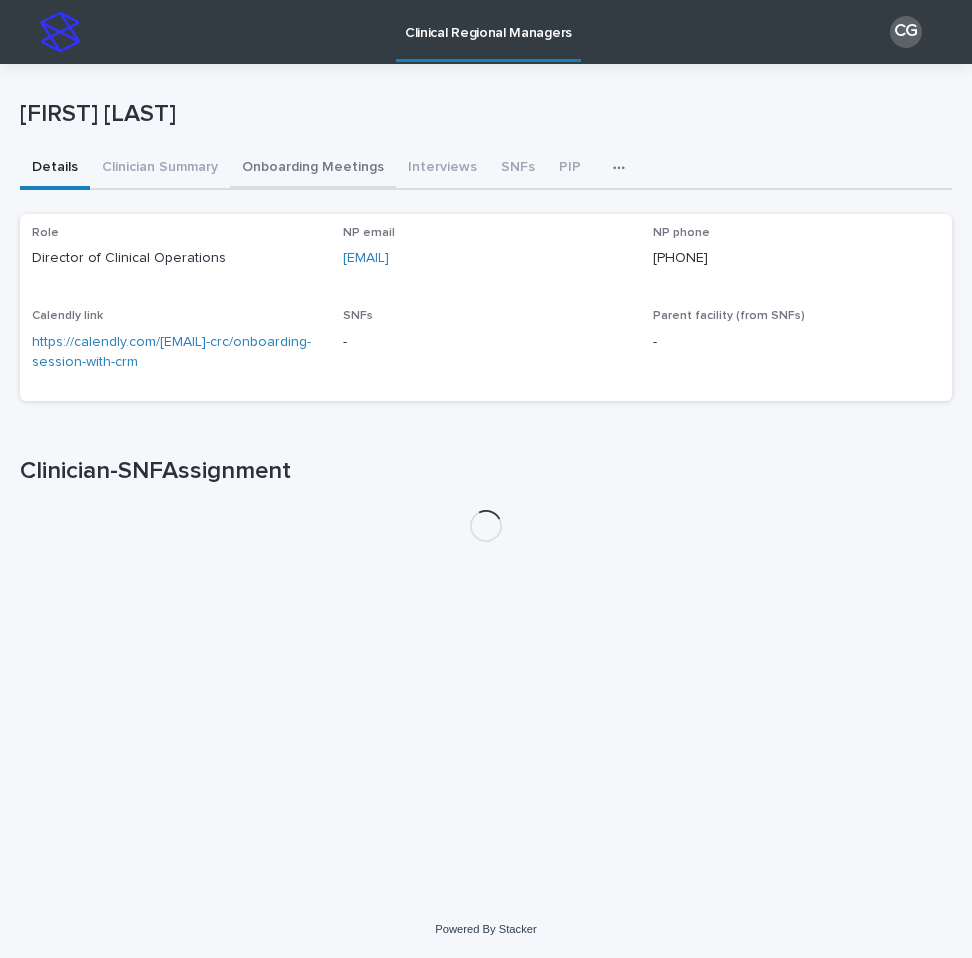 click on "Onboarding Meetings" at bounding box center [313, 169] 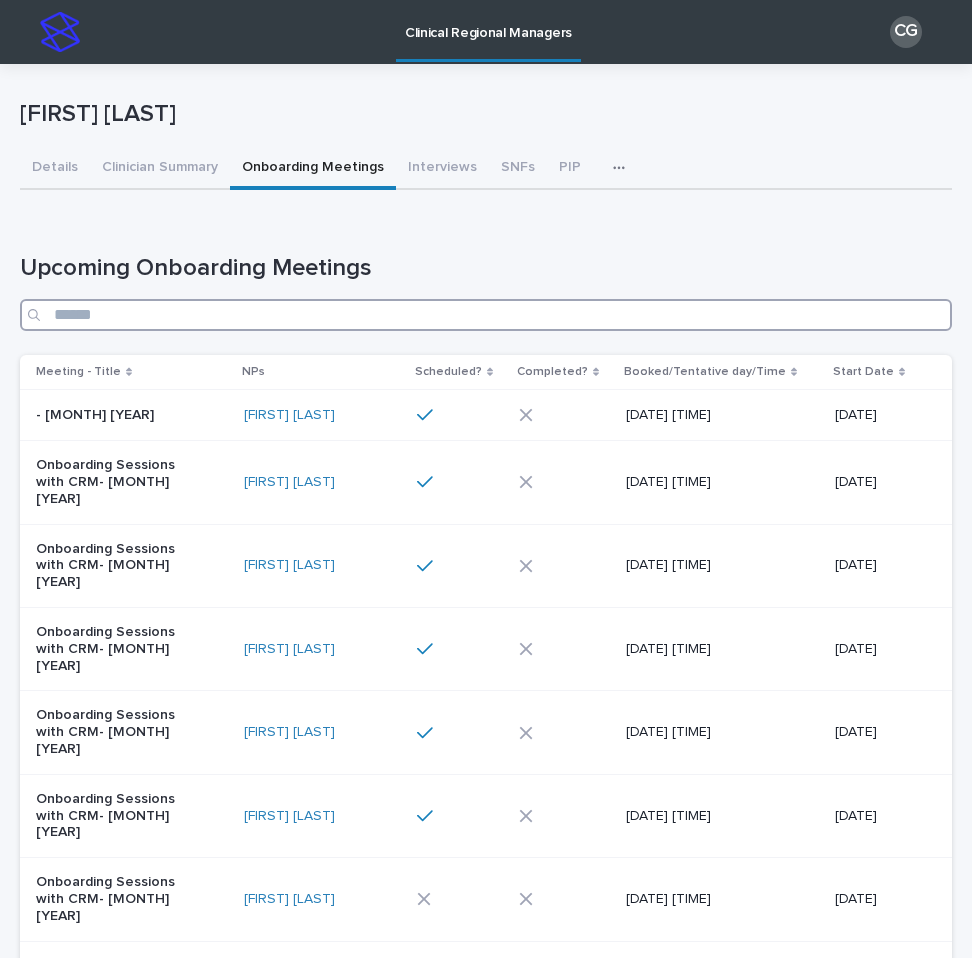 click at bounding box center [486, 315] 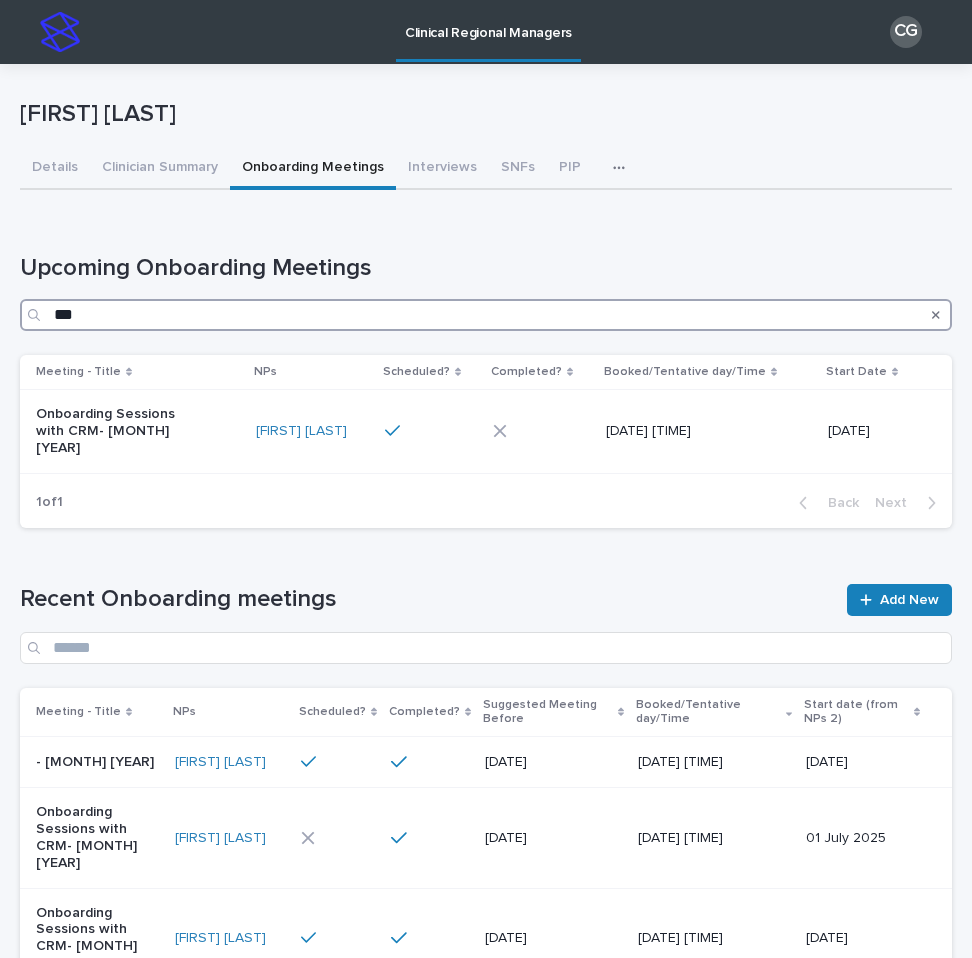 type on "***" 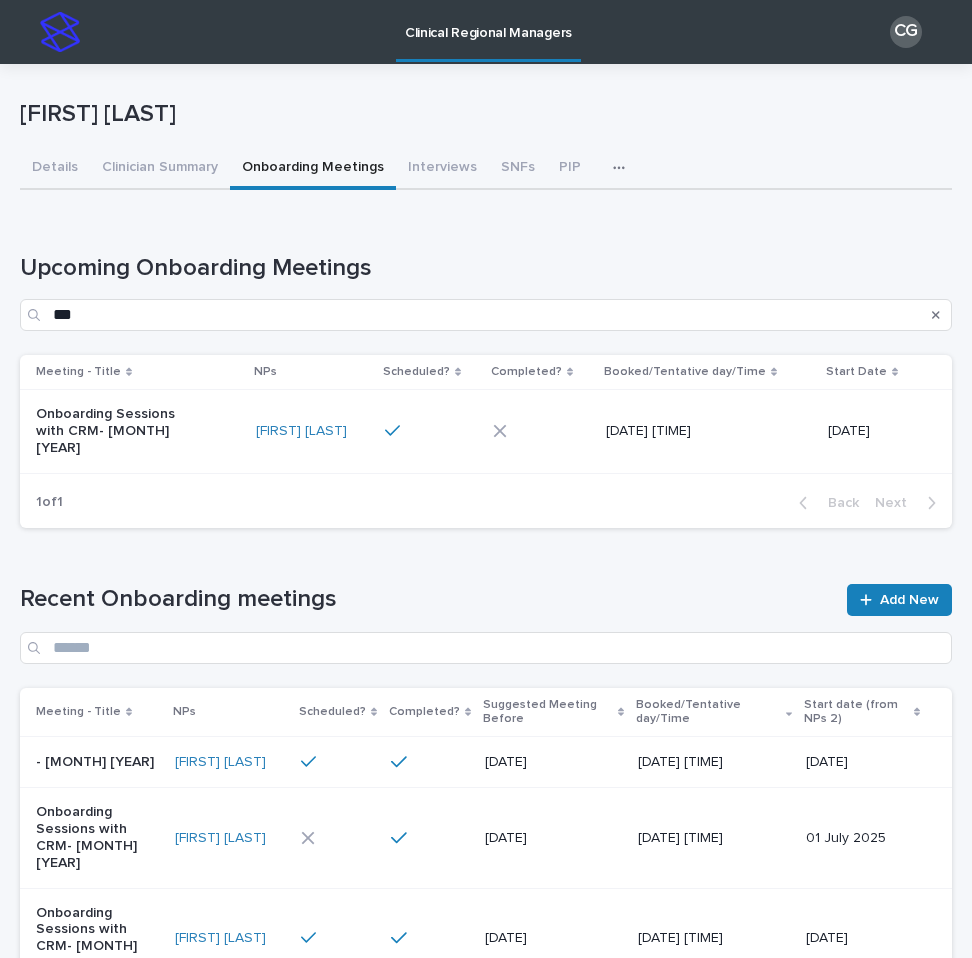 click on "Onboarding Sessions with CRM- [MONTH] [YEAR]" at bounding box center (138, 431) 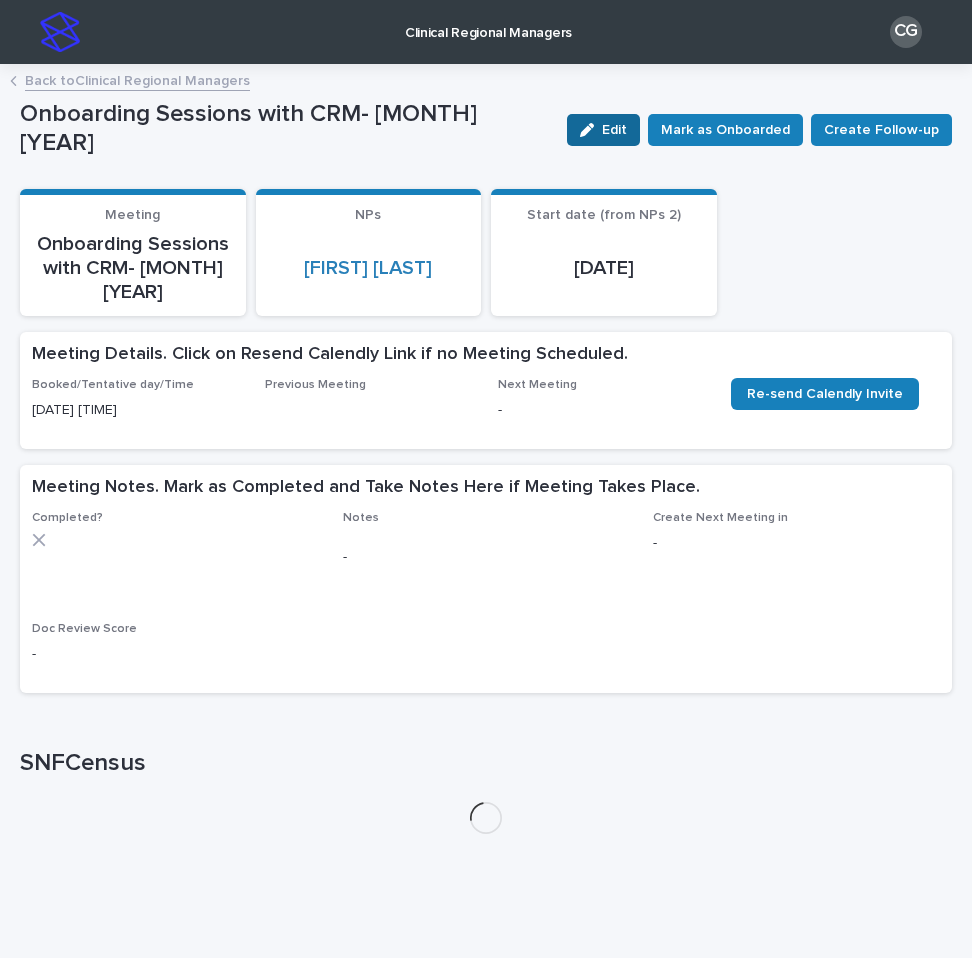 click on "Edit" at bounding box center (614, 130) 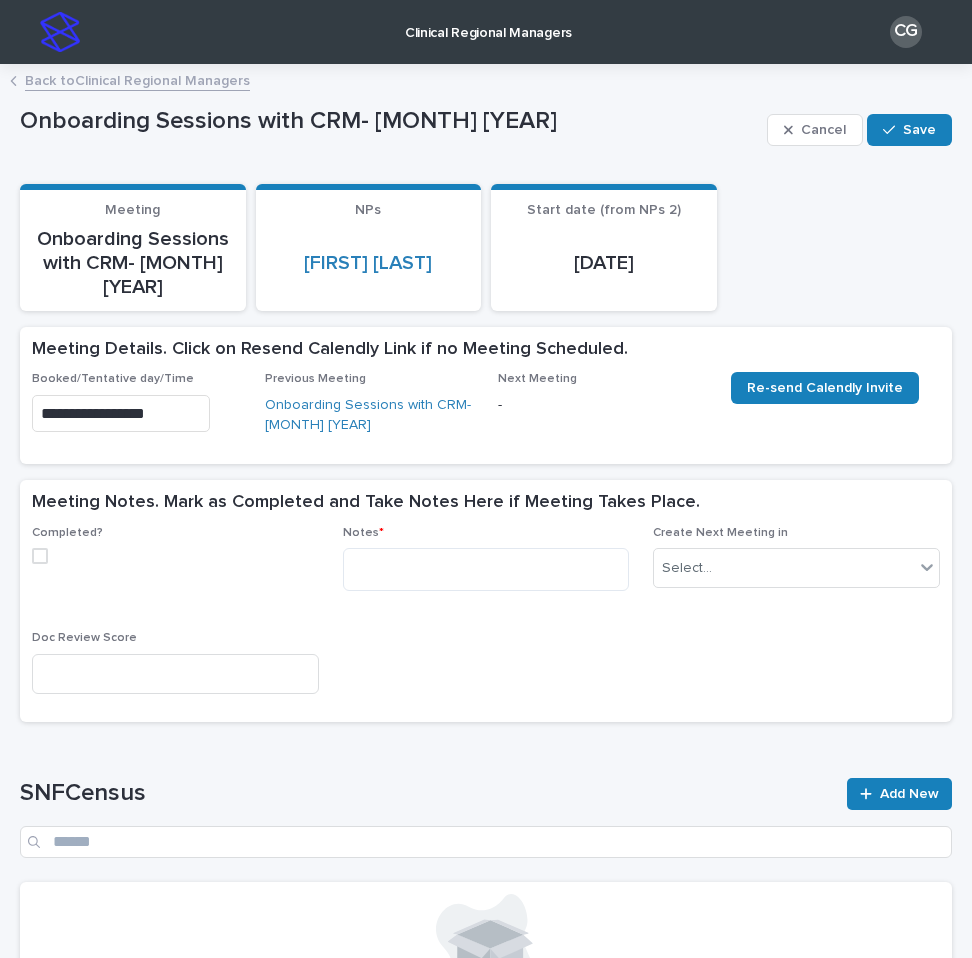 click at bounding box center (40, 556) 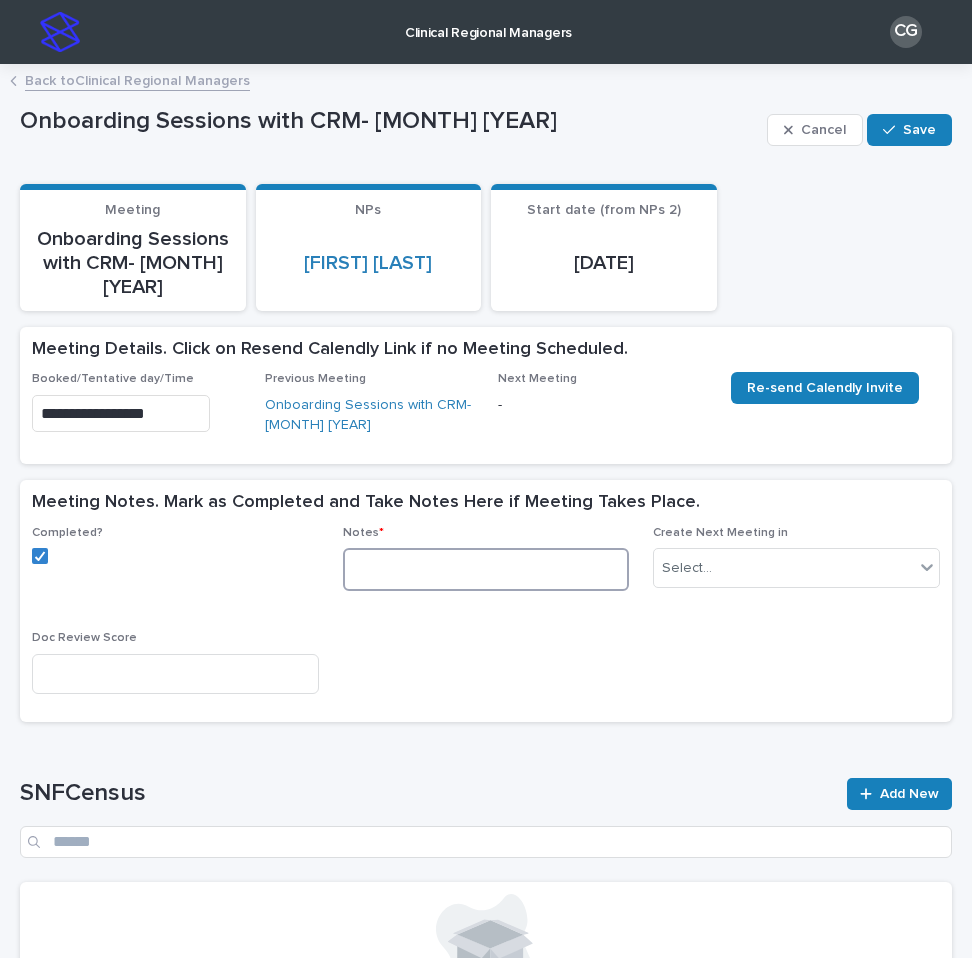 click at bounding box center [486, 569] 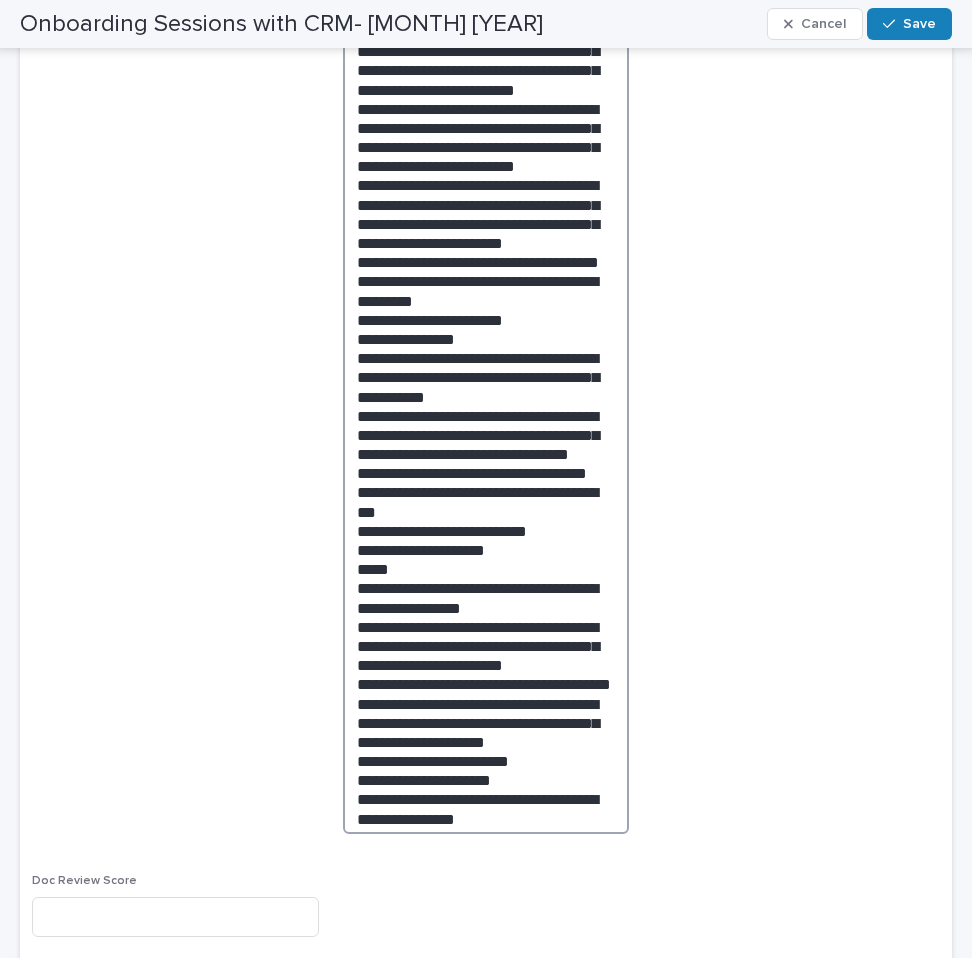 scroll, scrollTop: 980, scrollLeft: 0, axis: vertical 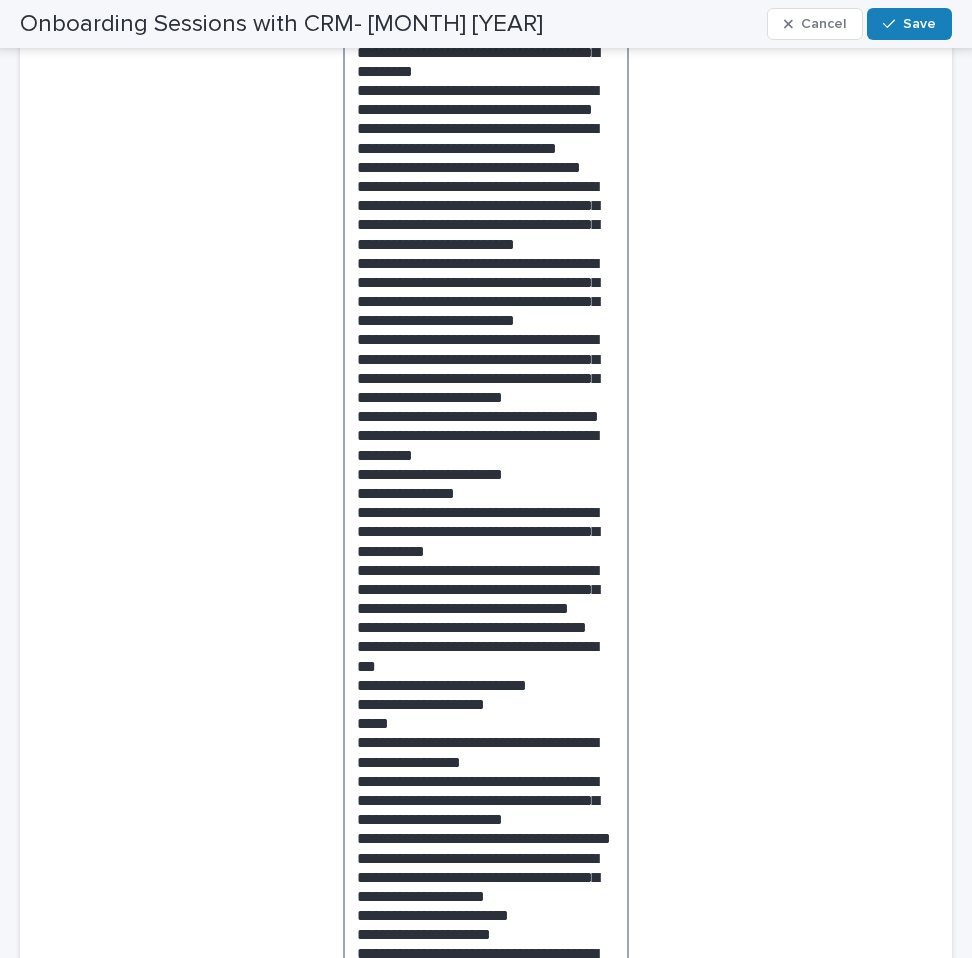 click at bounding box center (486, 278) 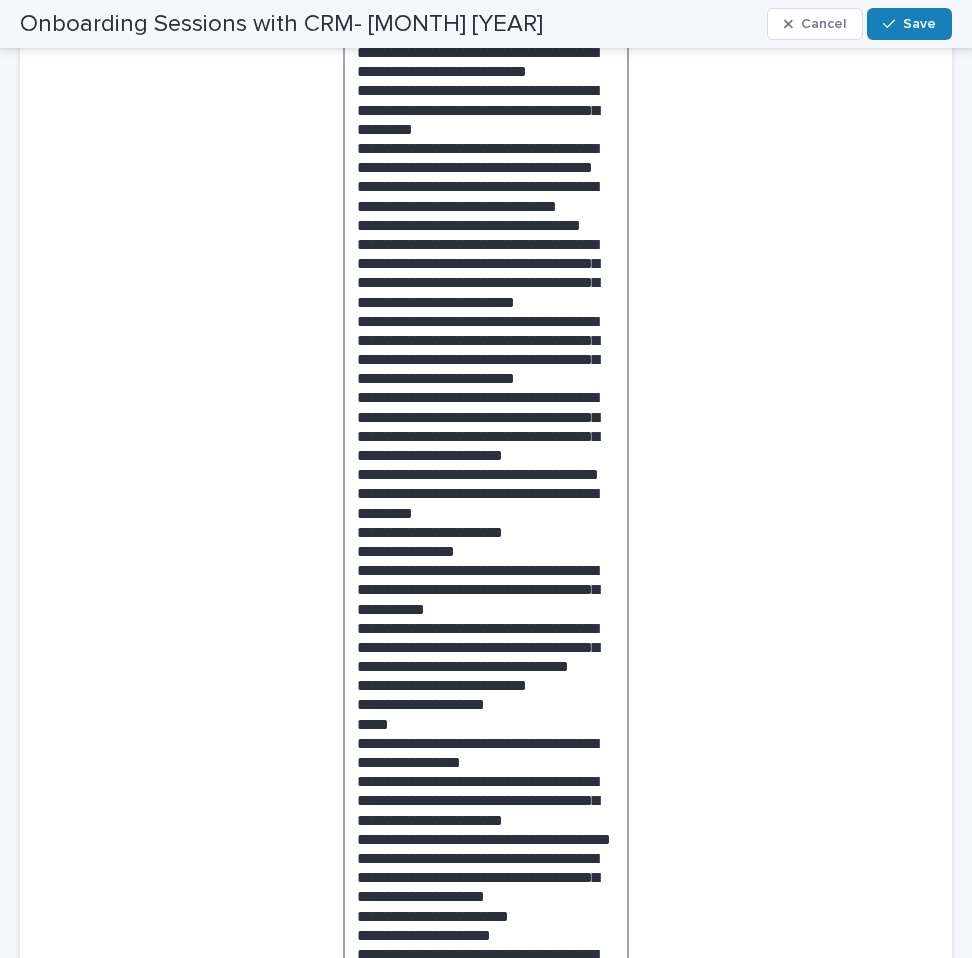 scroll, scrollTop: 921, scrollLeft: 0, axis: vertical 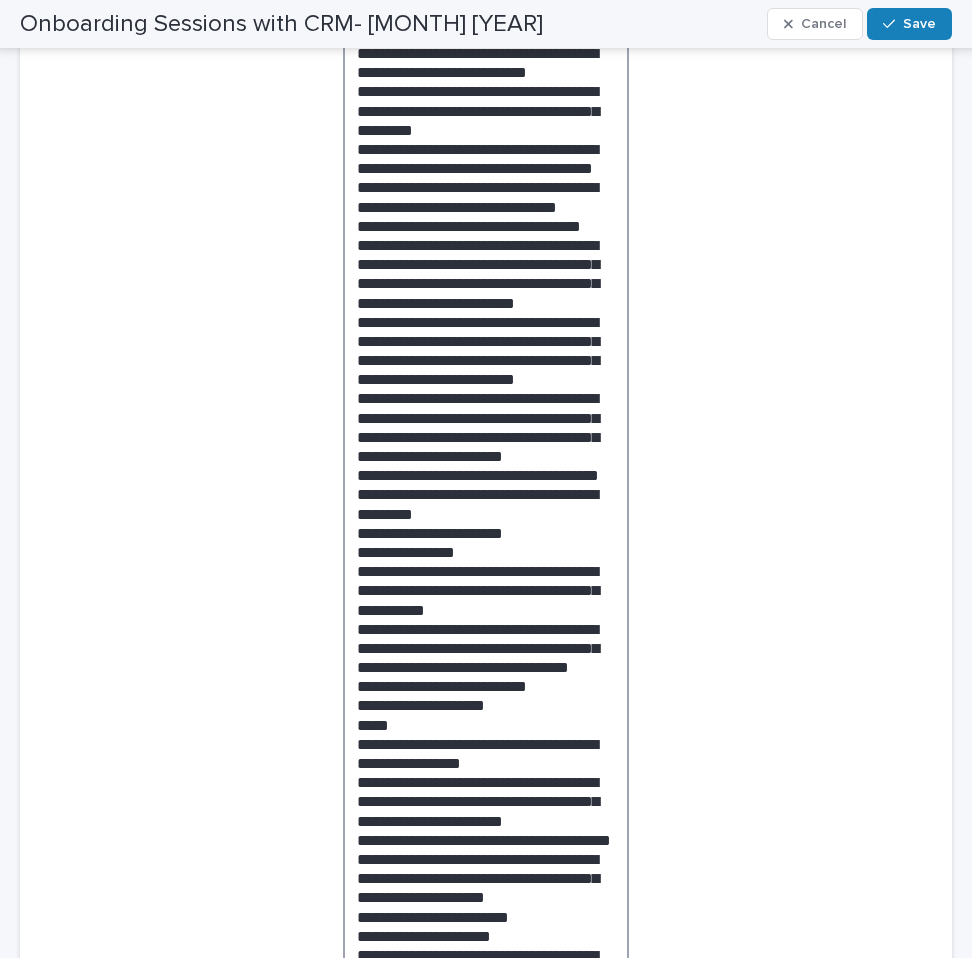 drag, startPoint x: 592, startPoint y: 545, endPoint x: 342, endPoint y: 516, distance: 251.67638 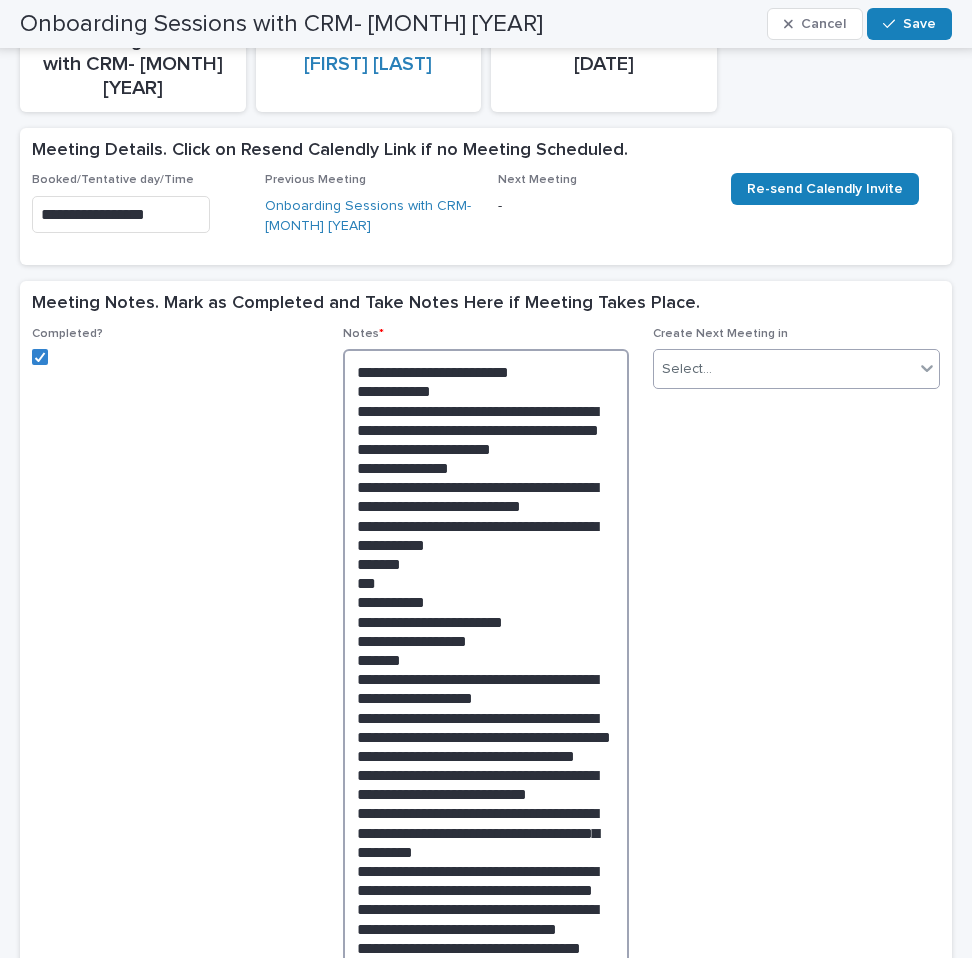 scroll, scrollTop: 194, scrollLeft: 0, axis: vertical 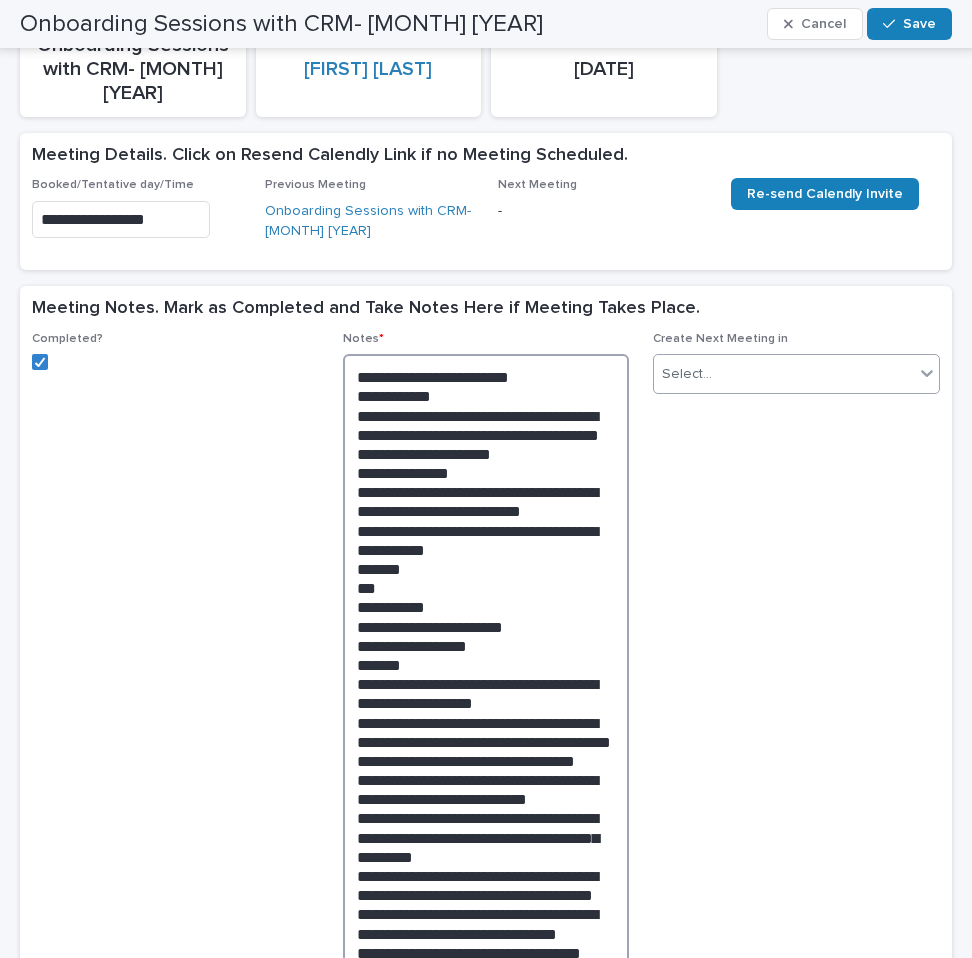 type on "**********" 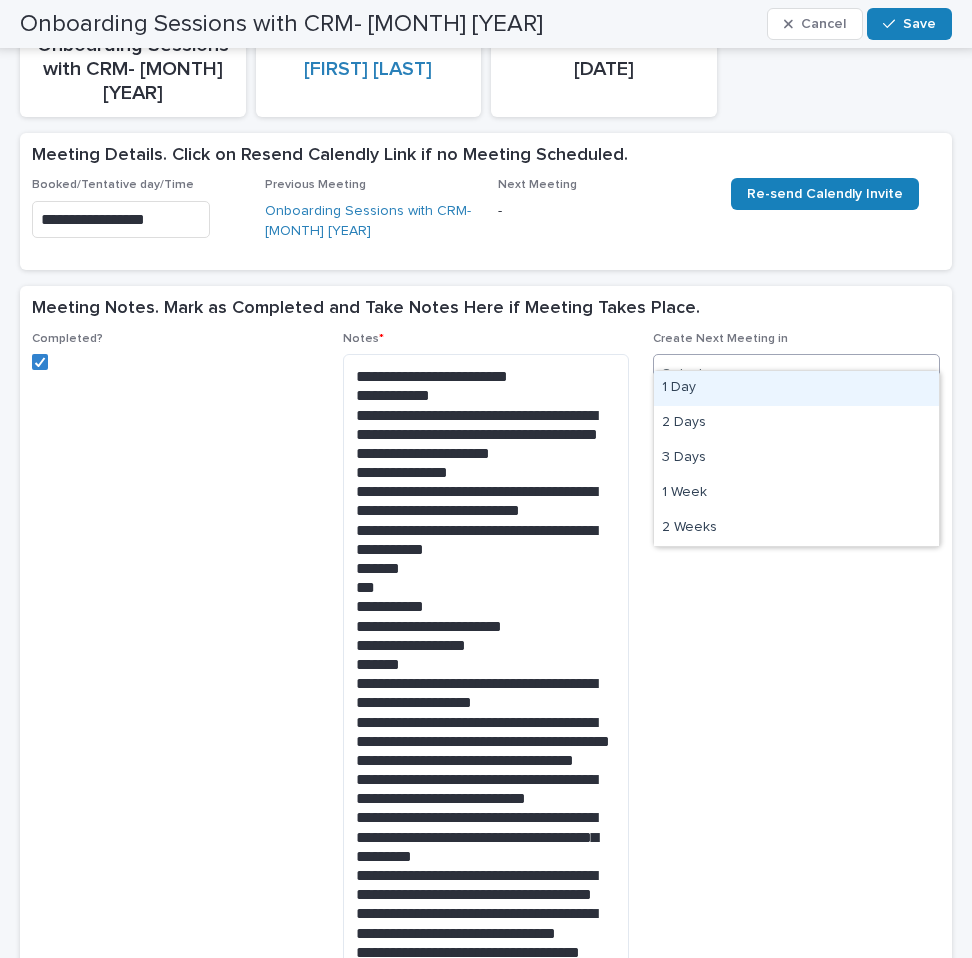 click on "Select..." at bounding box center (784, 374) 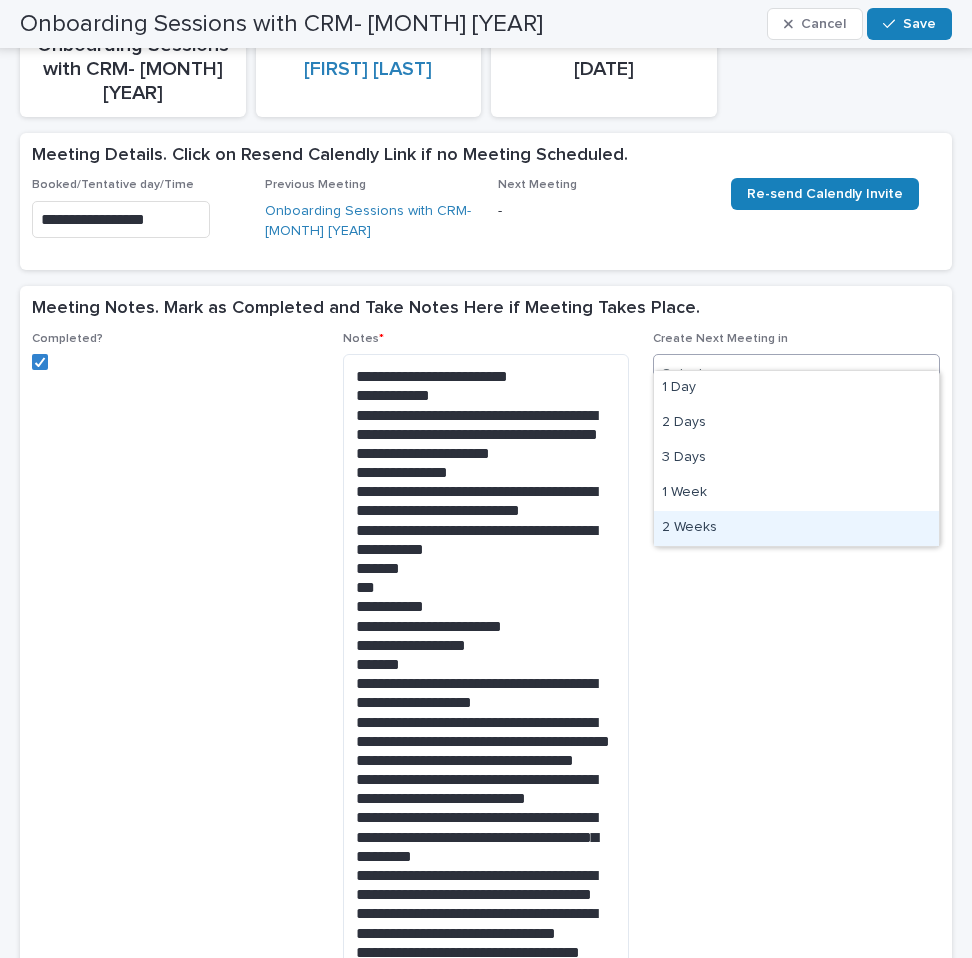 click on "2 Weeks" at bounding box center [796, 528] 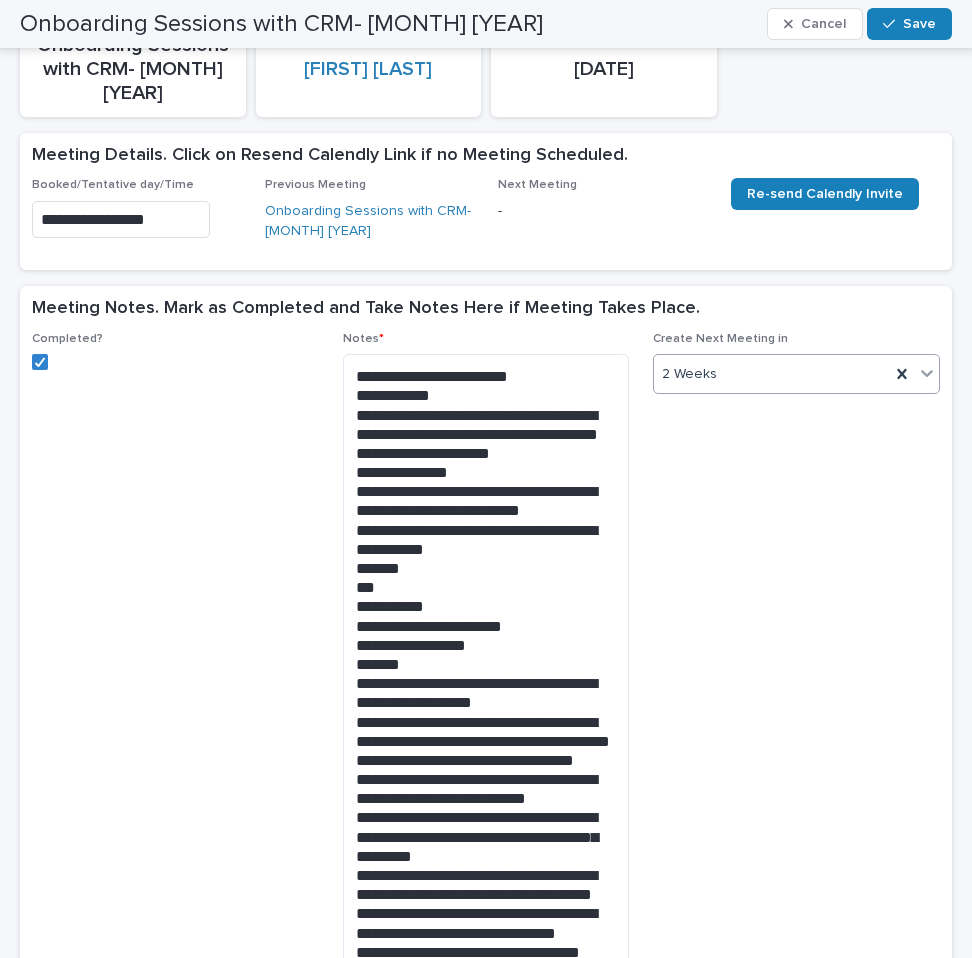 click on "Onboarding Sessions with CRM- [MONTH] [YEAR] Cancel Save" at bounding box center (486, 24) 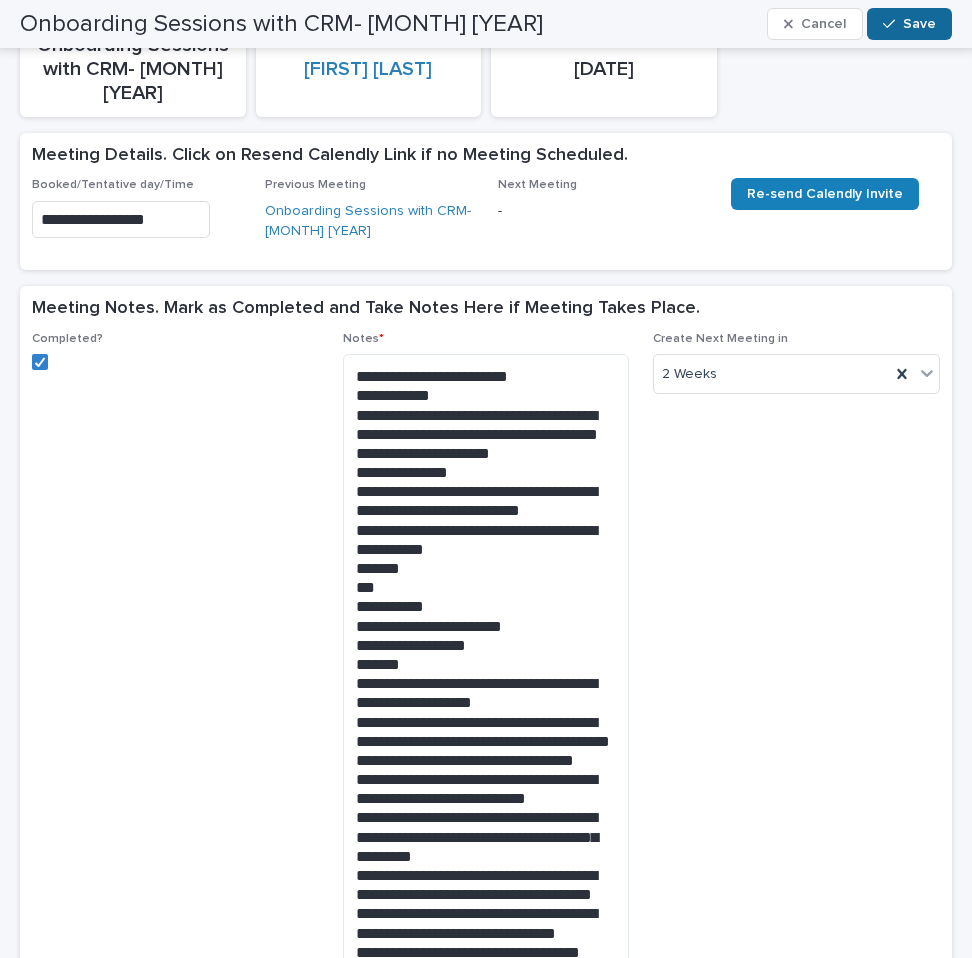 click on "Save" at bounding box center (909, 24) 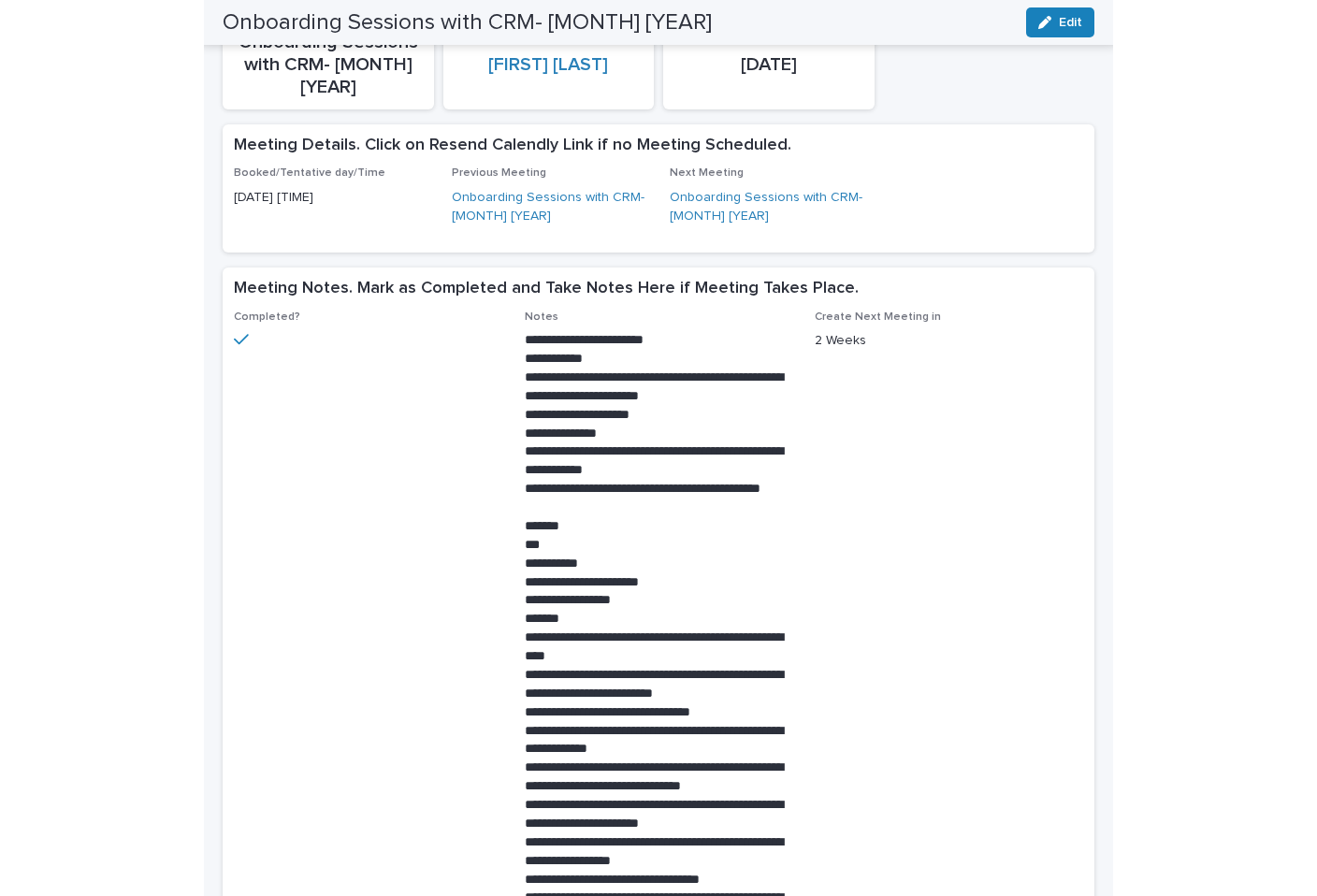 scroll, scrollTop: 0, scrollLeft: 0, axis: both 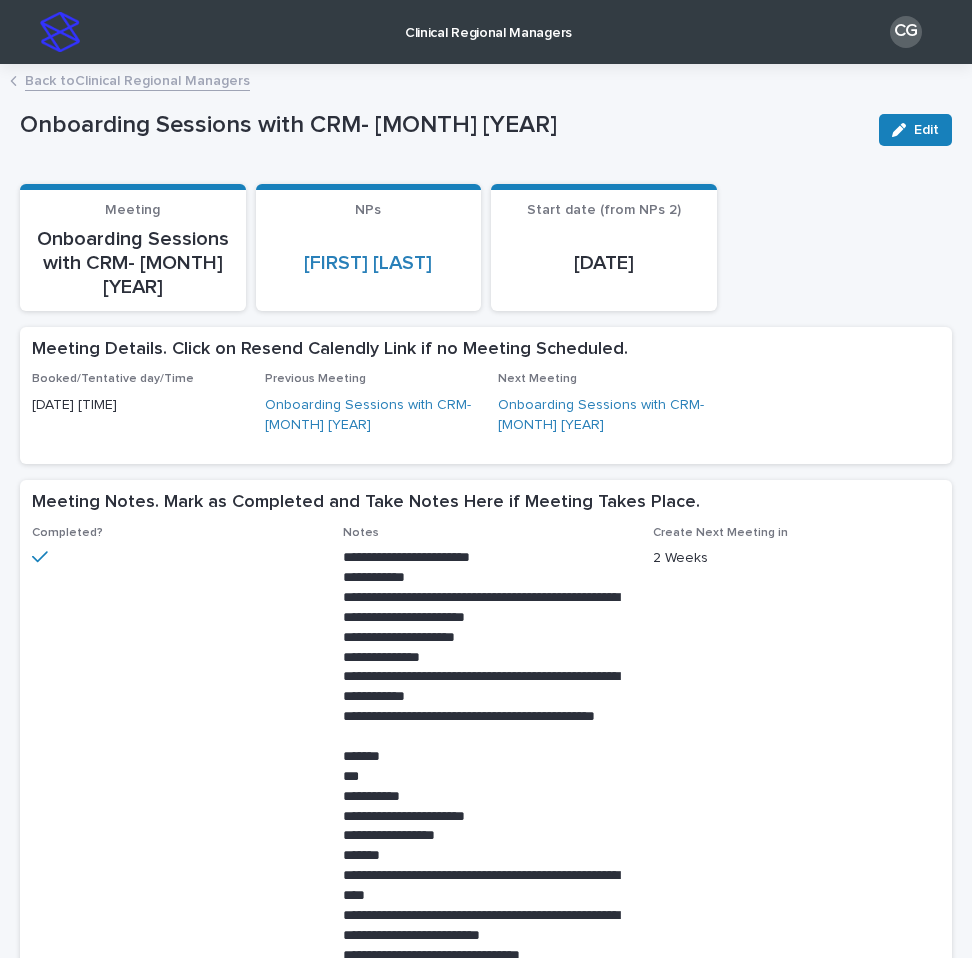 click on "Back to  Clinical Regional Managers" at bounding box center (137, 79) 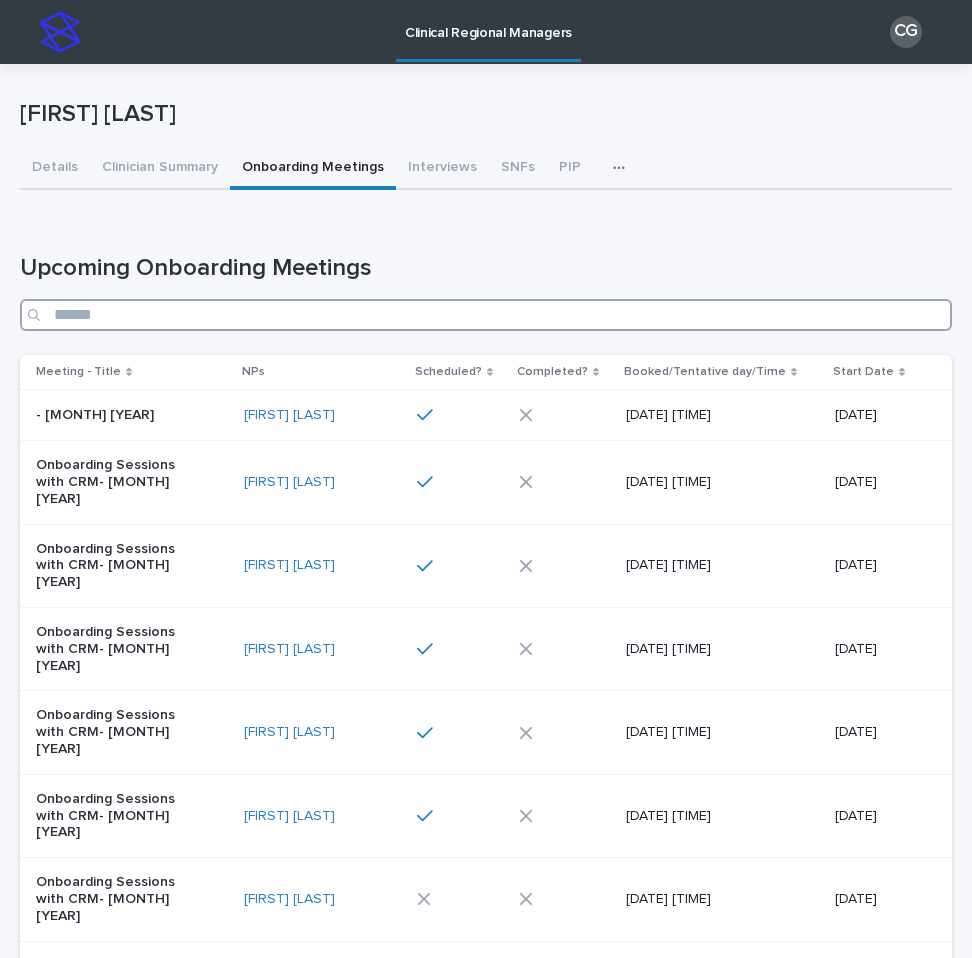 click at bounding box center [486, 315] 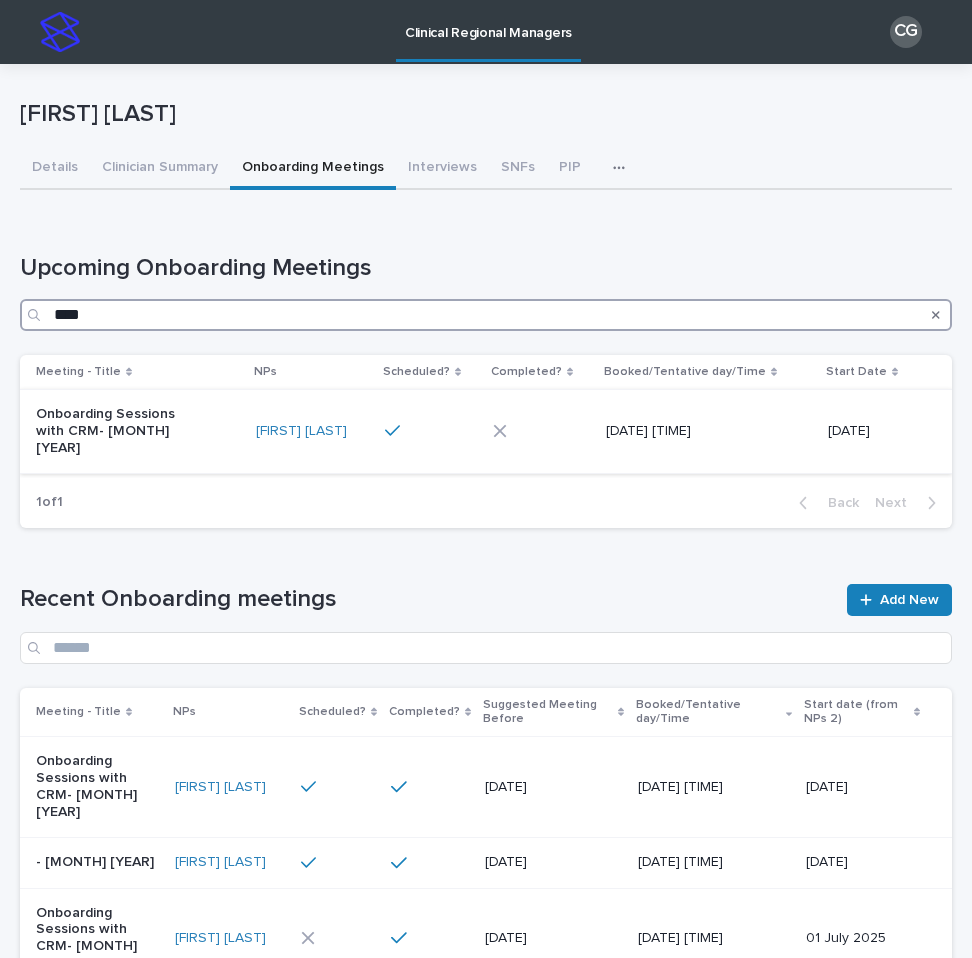 type on "****" 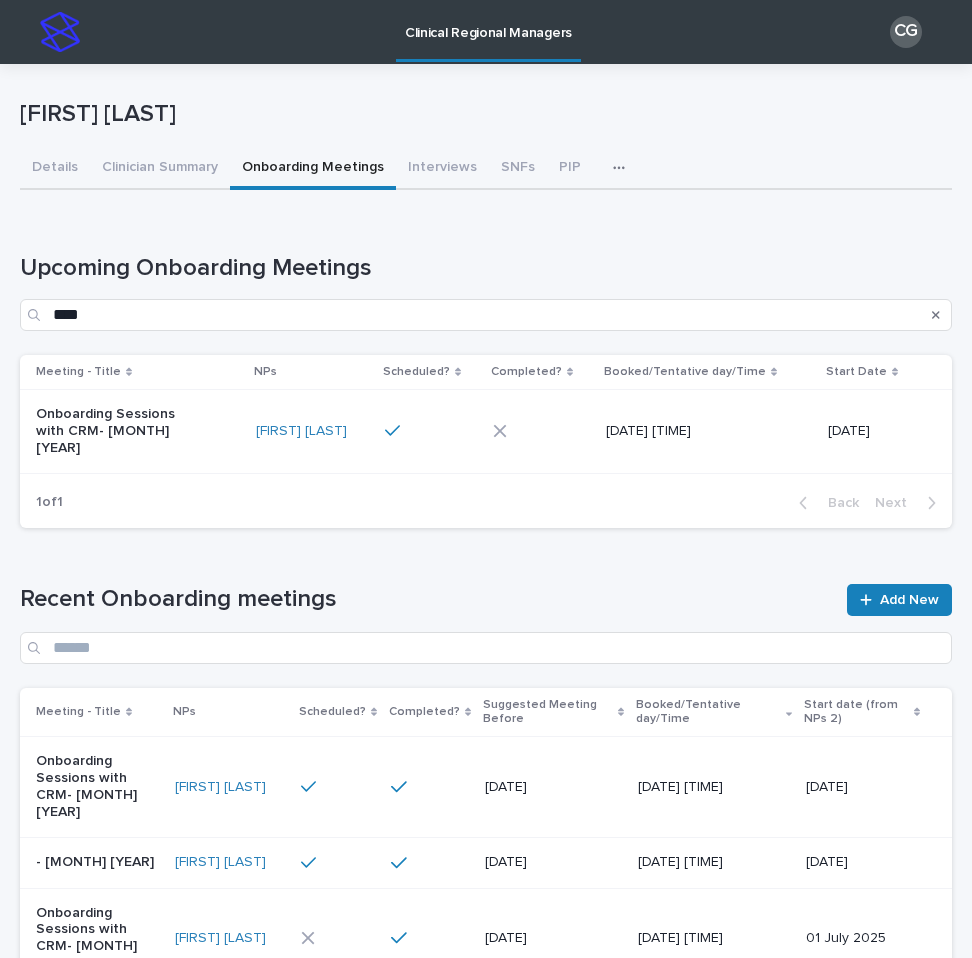 click on "Onboarding Sessions with CRM- [MONTH] [YEAR]" at bounding box center [138, 431] 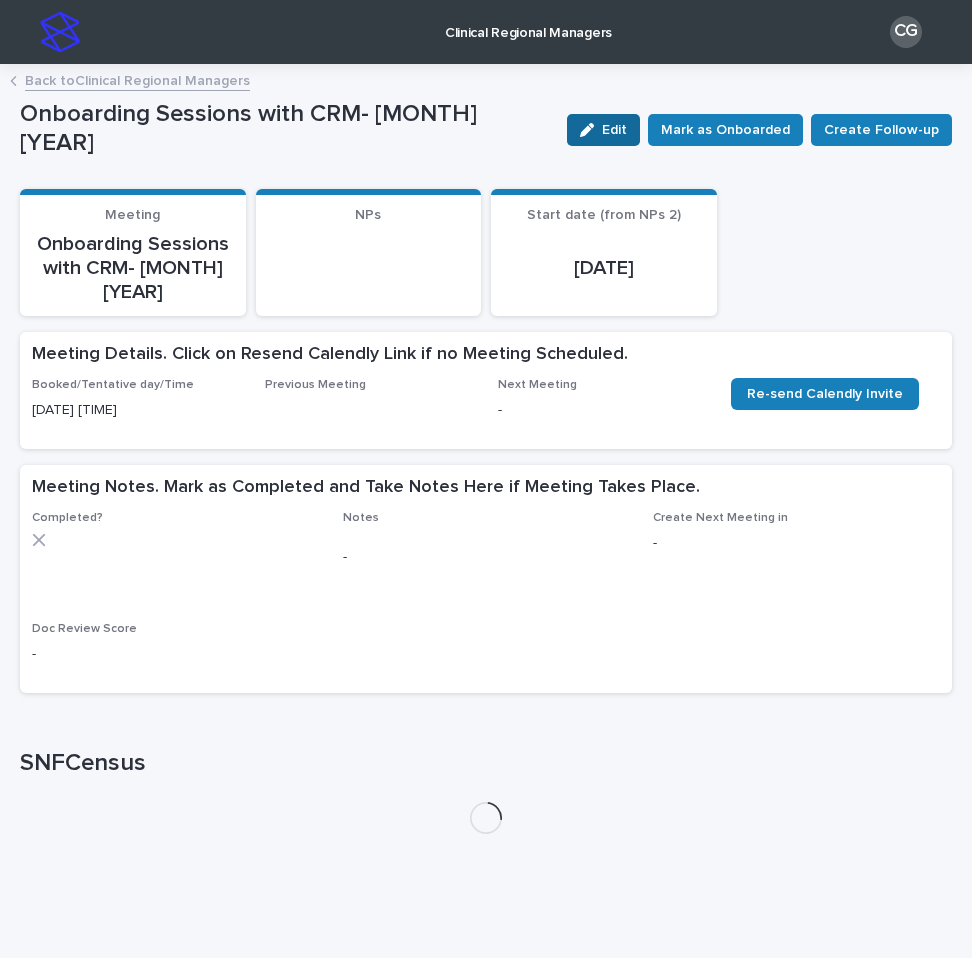 click on "Edit" at bounding box center [614, 130] 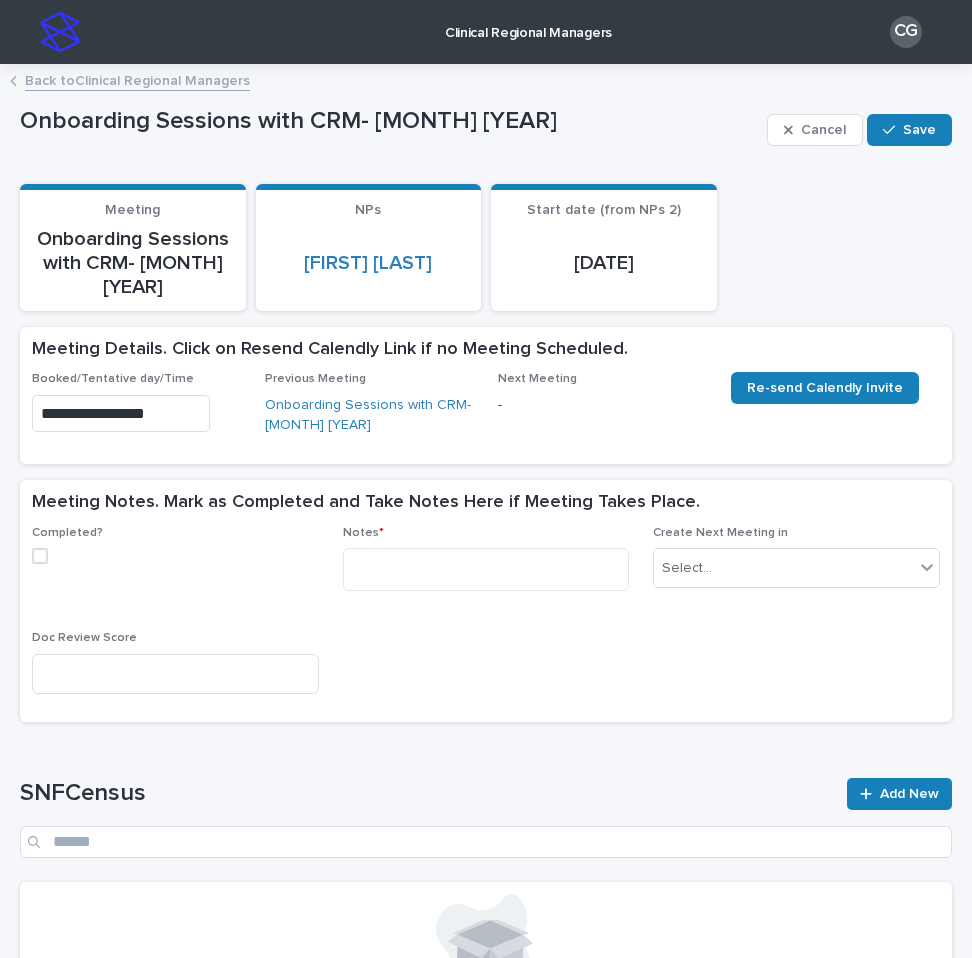 click on "Completed?" at bounding box center [175, 553] 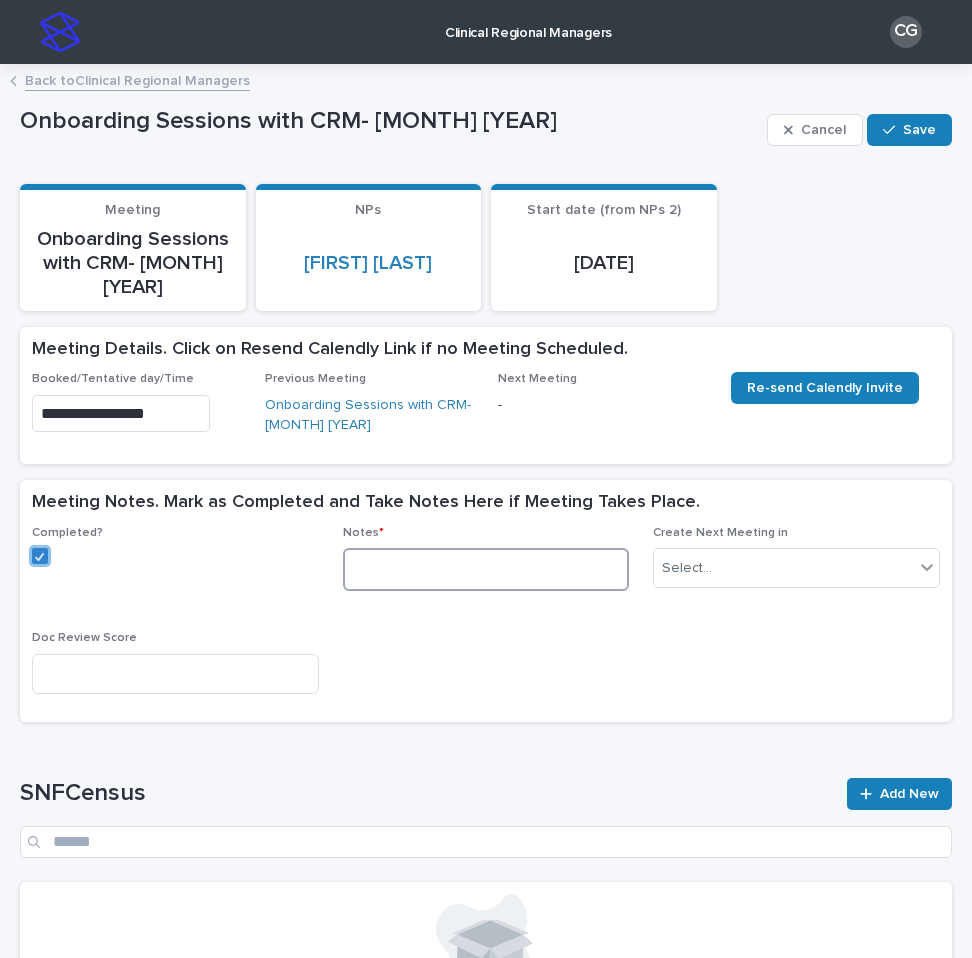 click at bounding box center (486, 569) 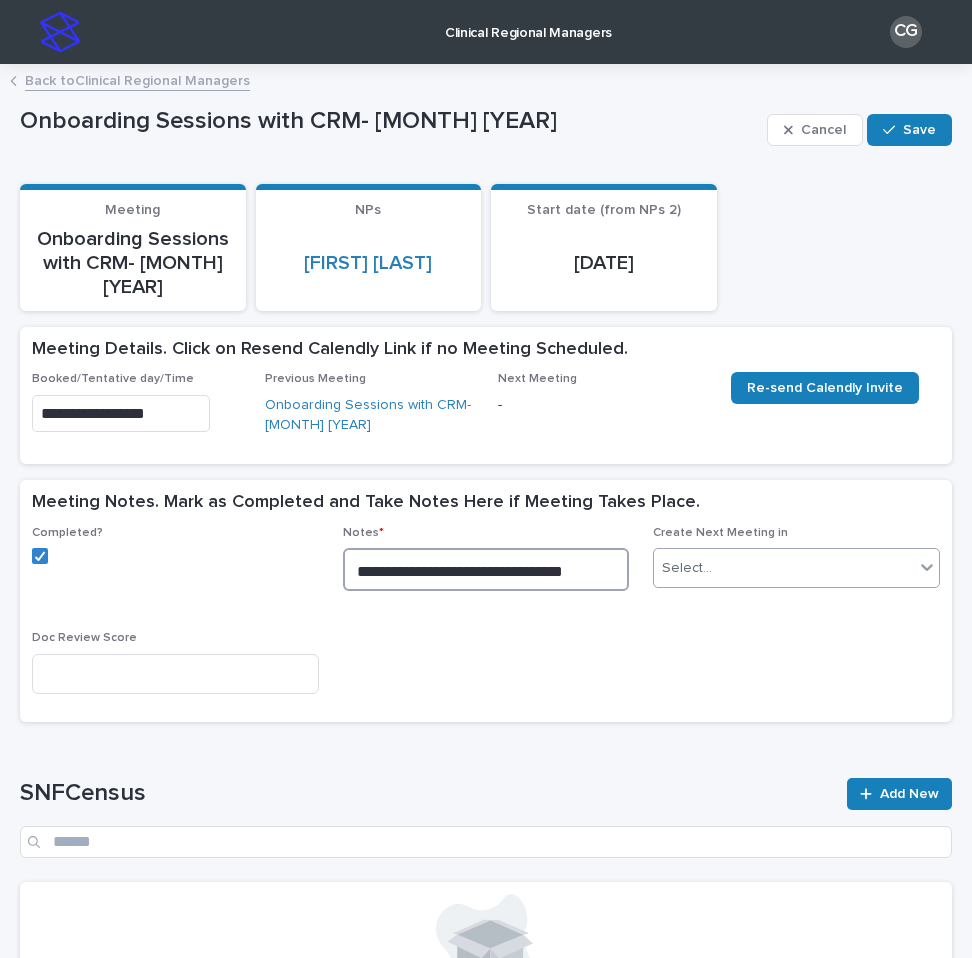 type on "**********" 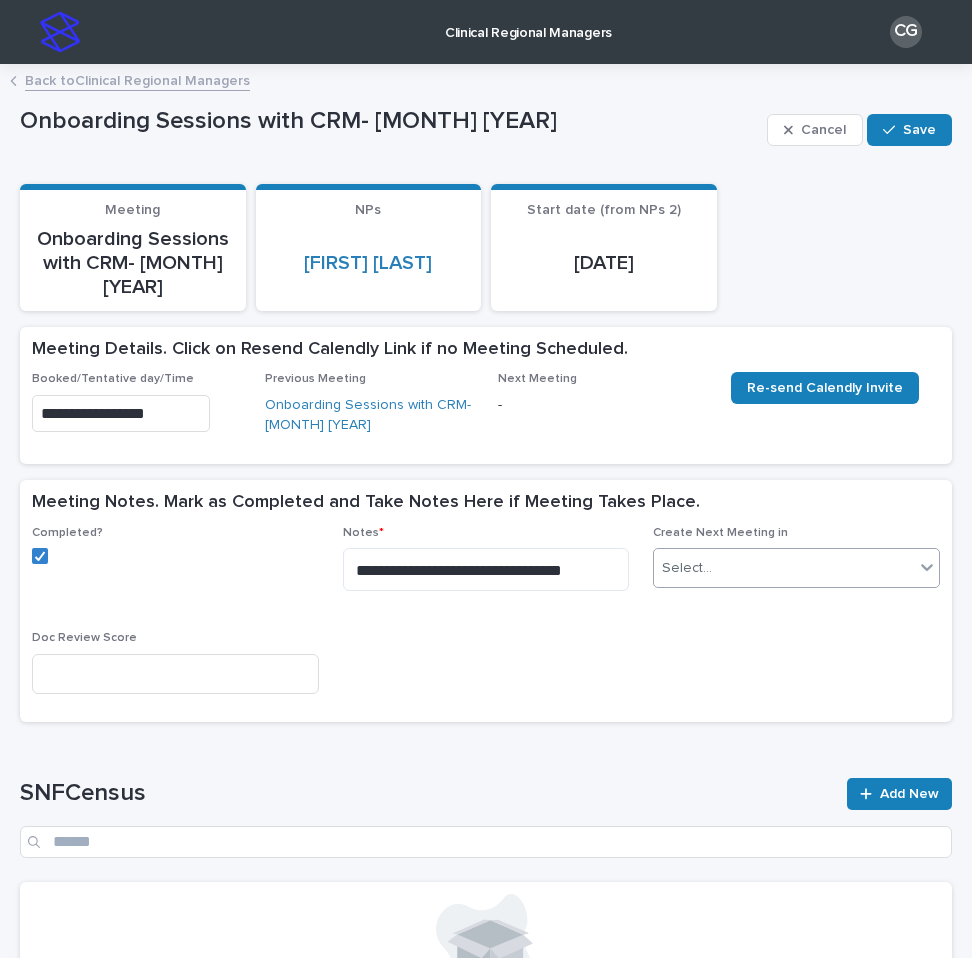 click on "Select..." at bounding box center (784, 568) 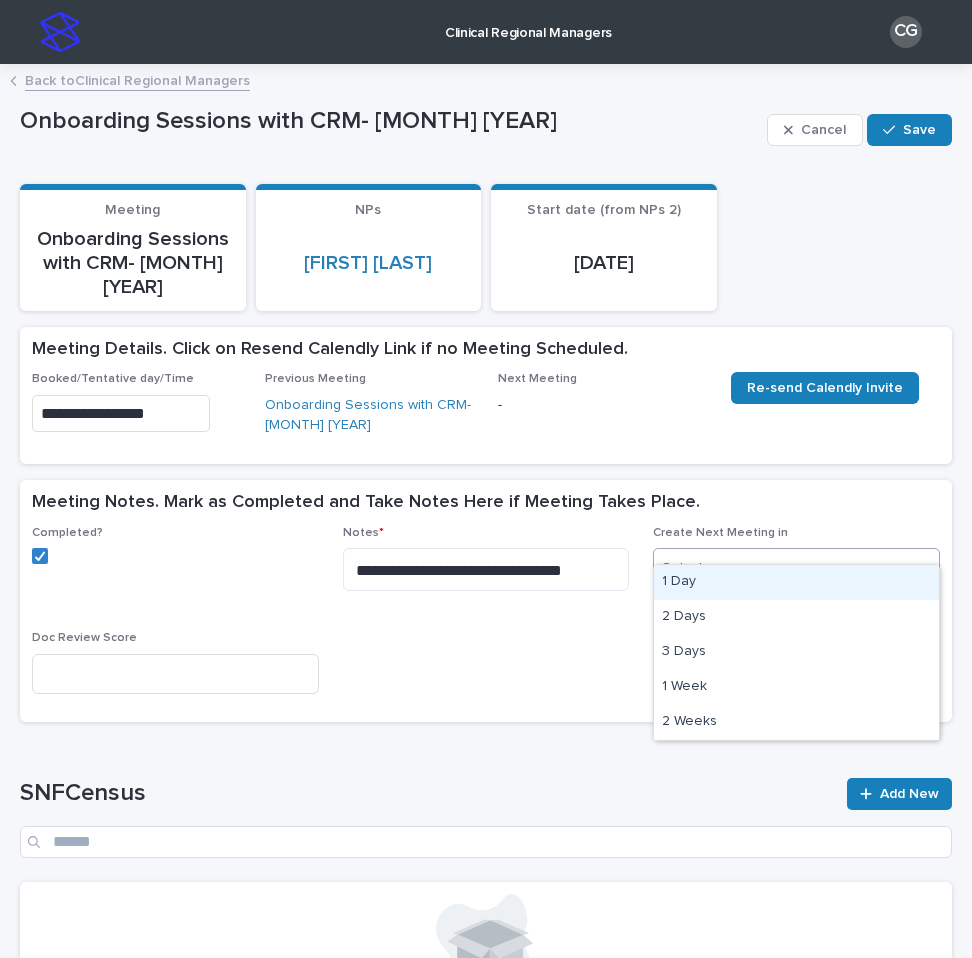 click on "1 Day" at bounding box center [796, 582] 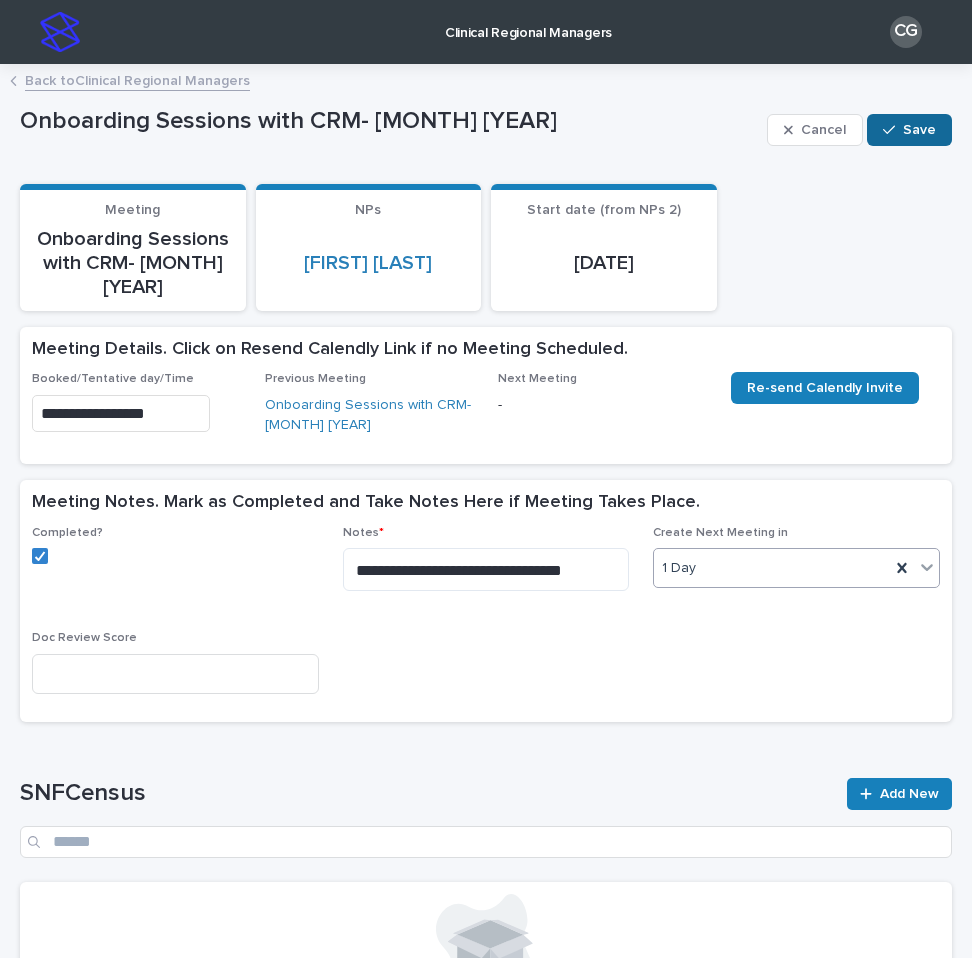 click on "Save" at bounding box center [919, 130] 